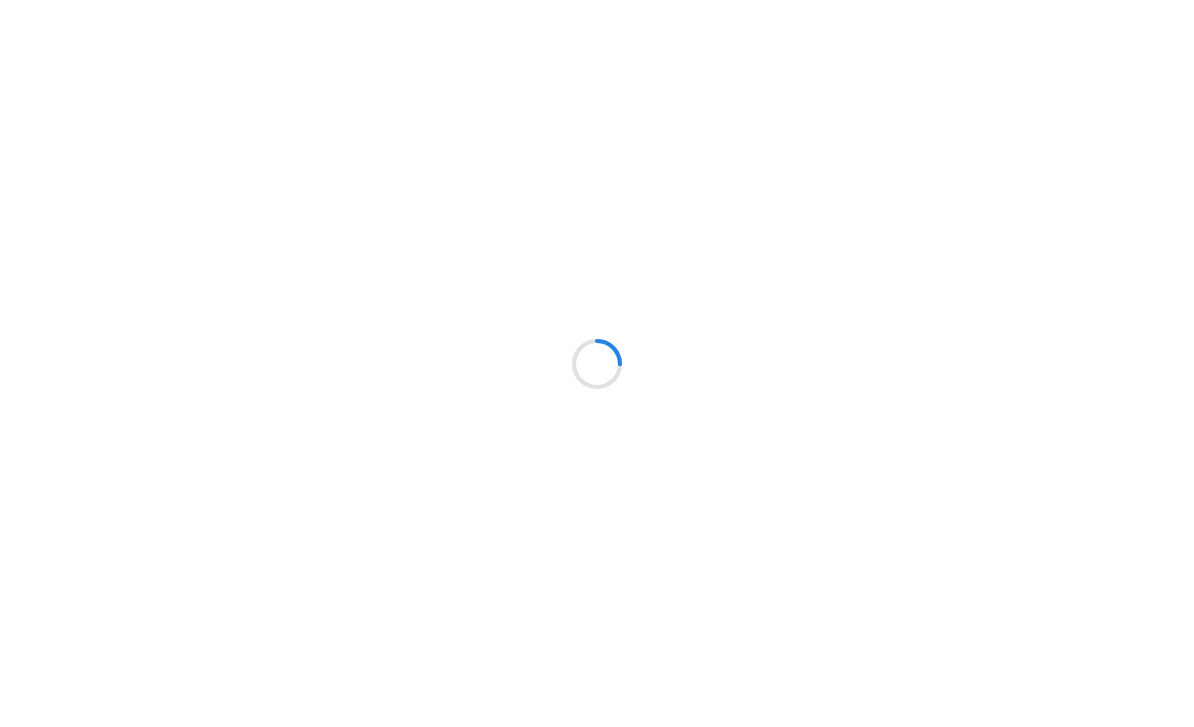 scroll, scrollTop: 0, scrollLeft: 0, axis: both 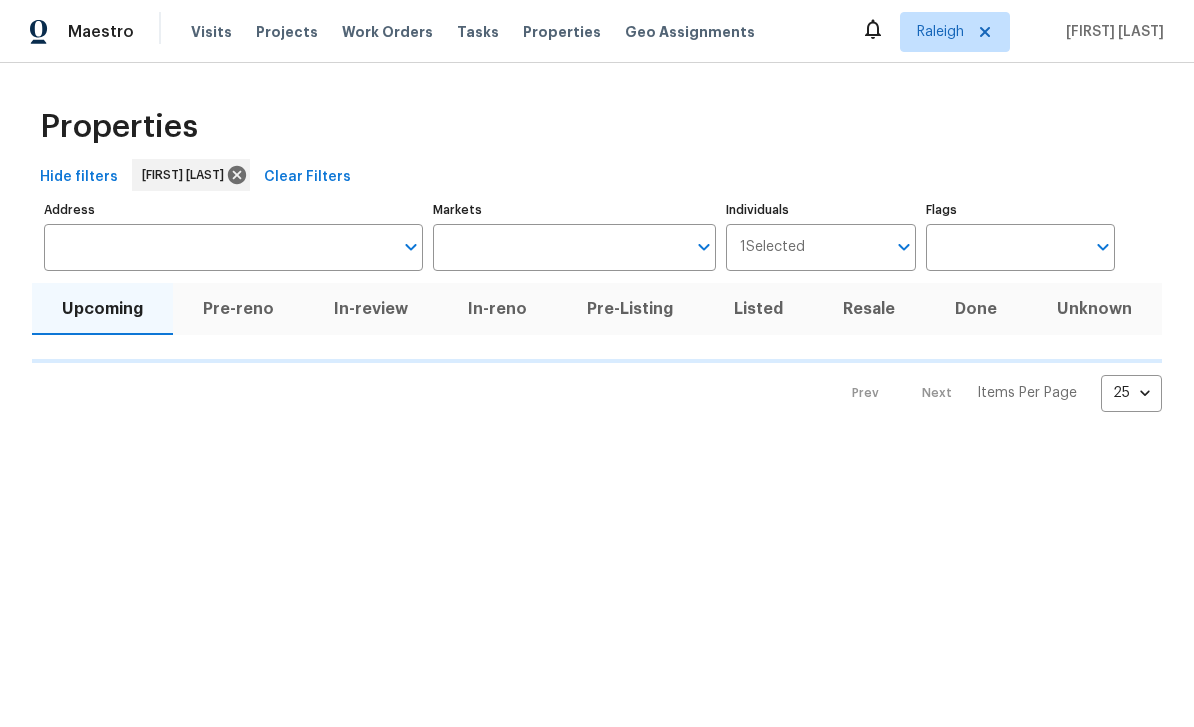 type on "100" 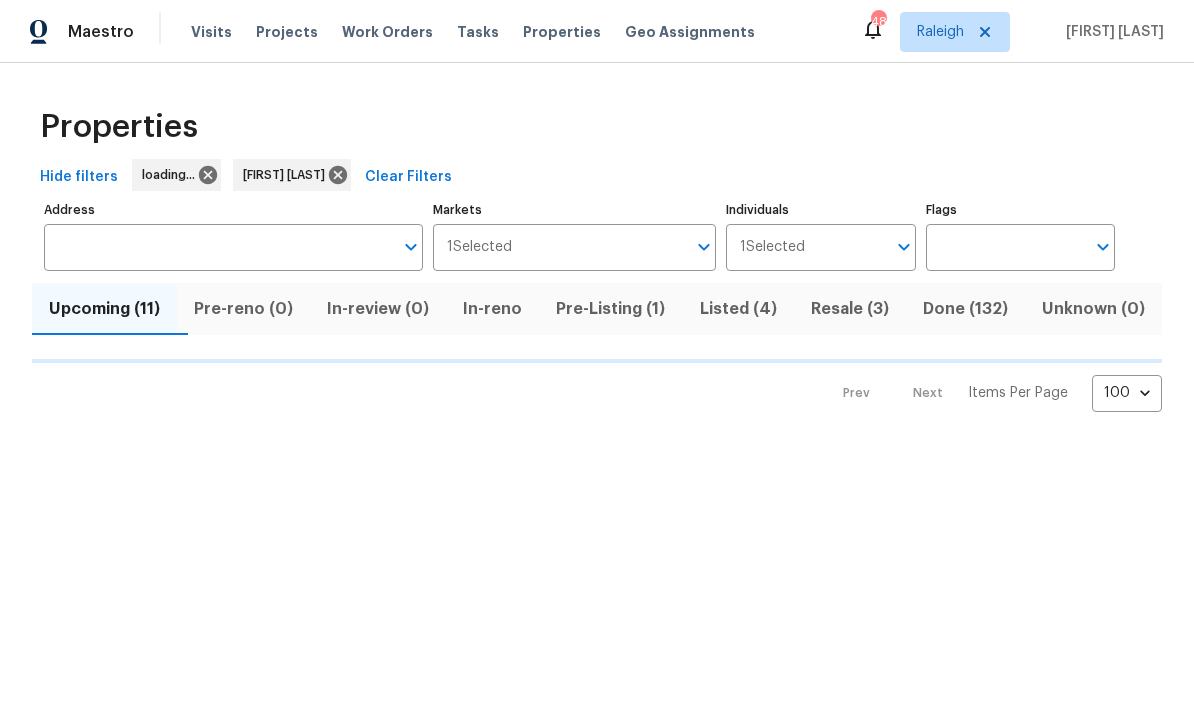 scroll, scrollTop: 0, scrollLeft: 0, axis: both 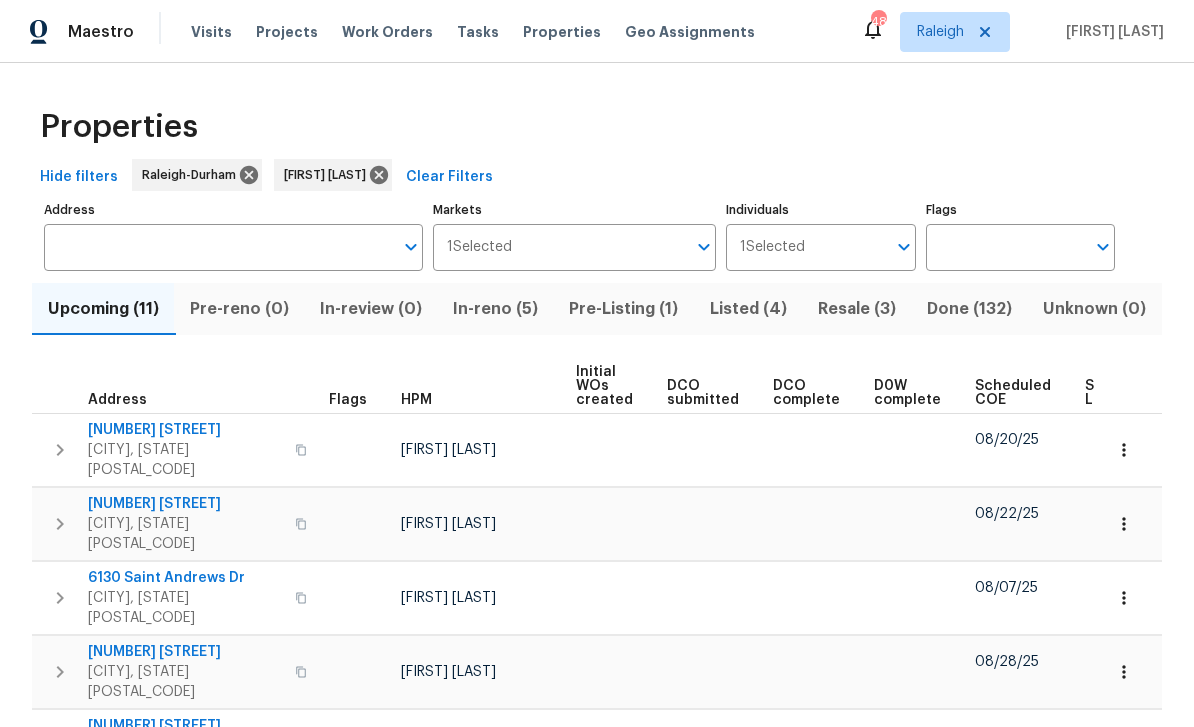 click on "Scheduled COE" at bounding box center (1013, 393) 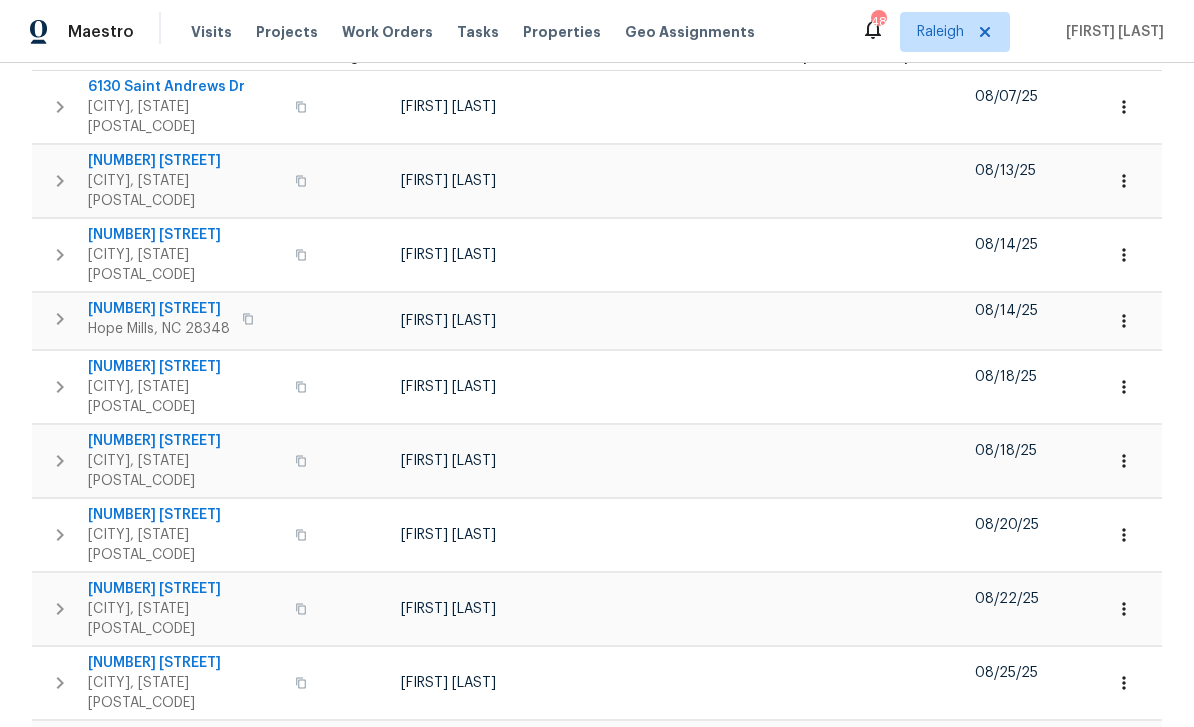 scroll, scrollTop: 342, scrollLeft: 0, axis: vertical 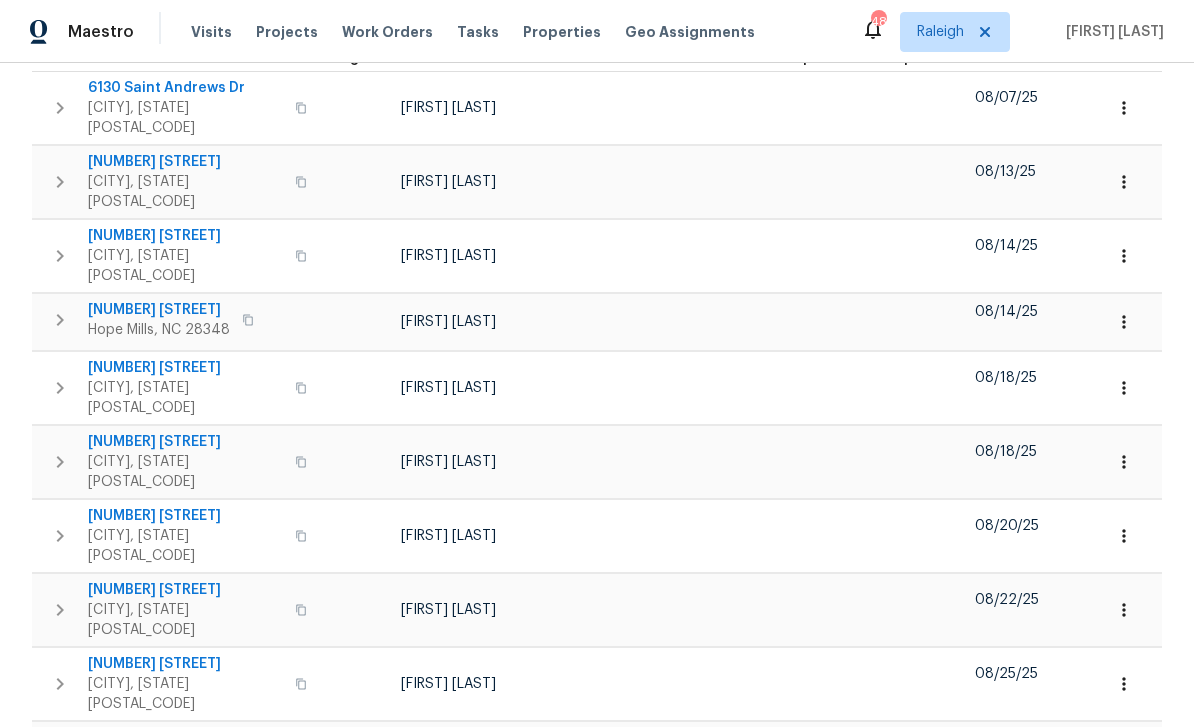 click on "4007 Summerberry Dr" at bounding box center [185, 738] 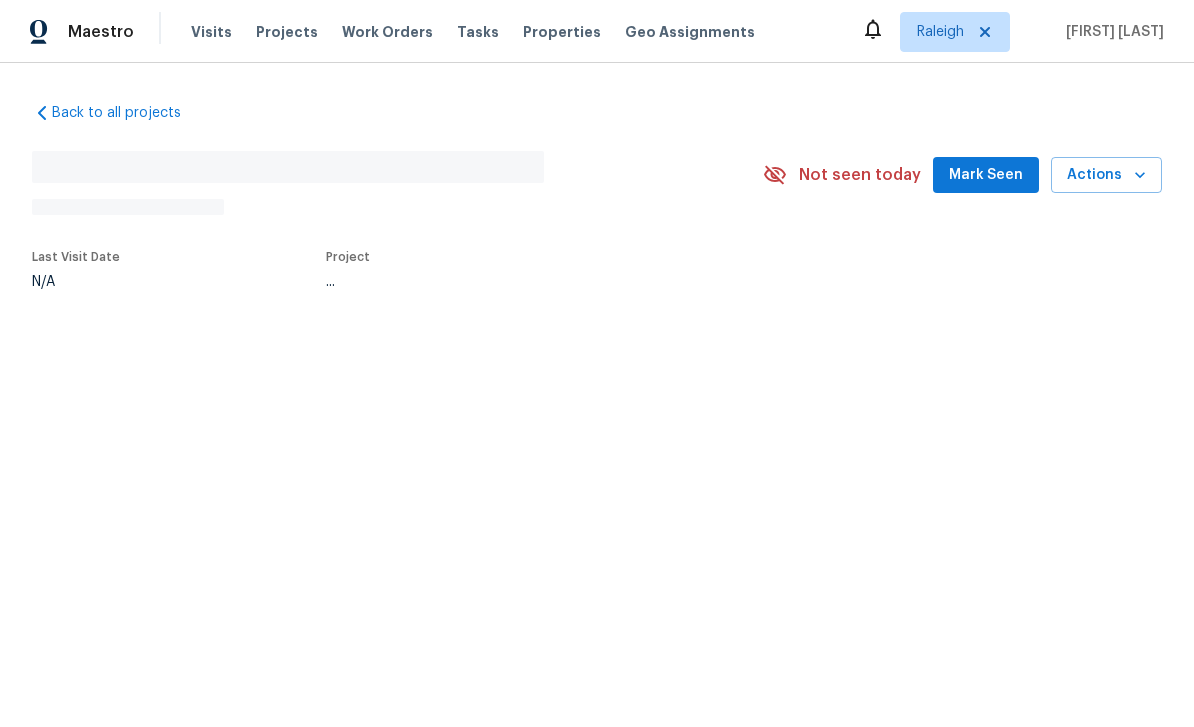 scroll, scrollTop: 0, scrollLeft: 0, axis: both 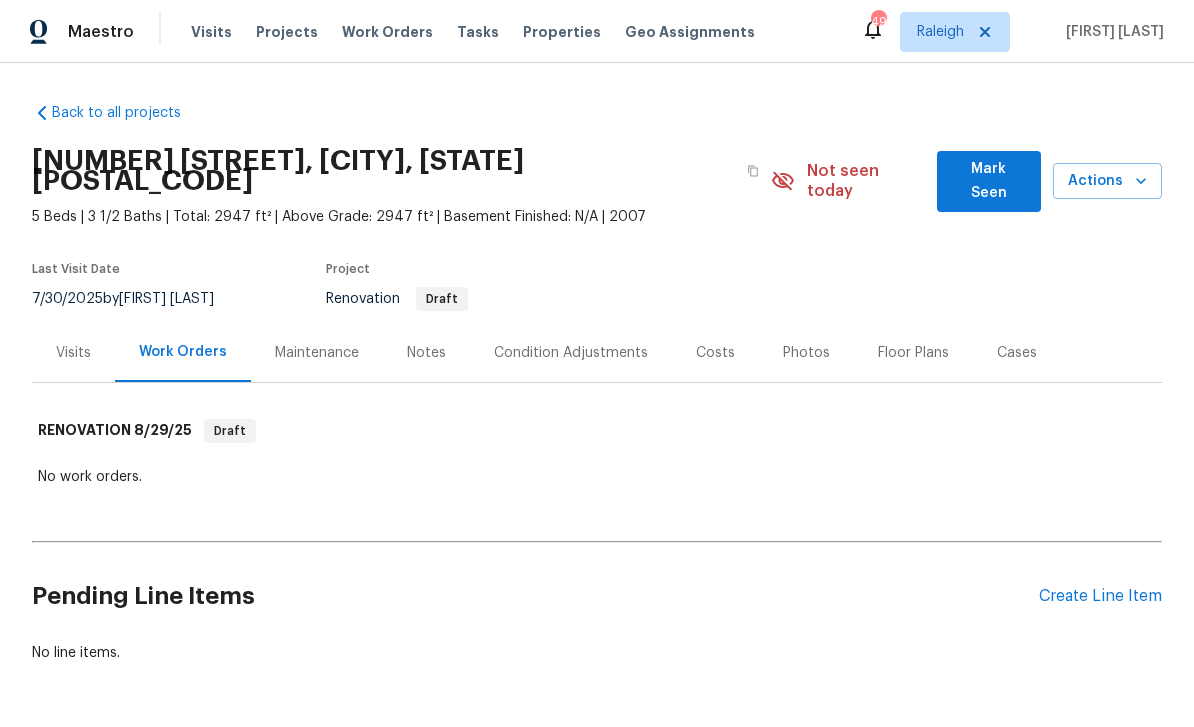 click on "Visits" at bounding box center [73, 352] 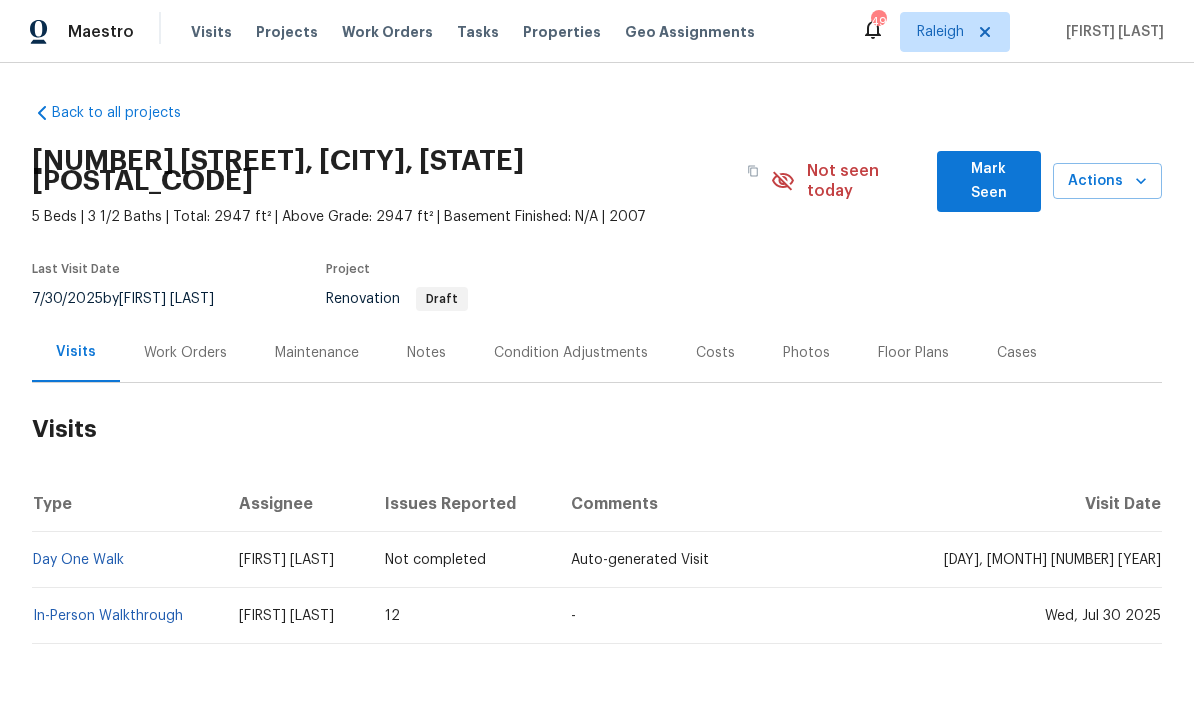 click on "In-Person Walkthrough" at bounding box center [108, 616] 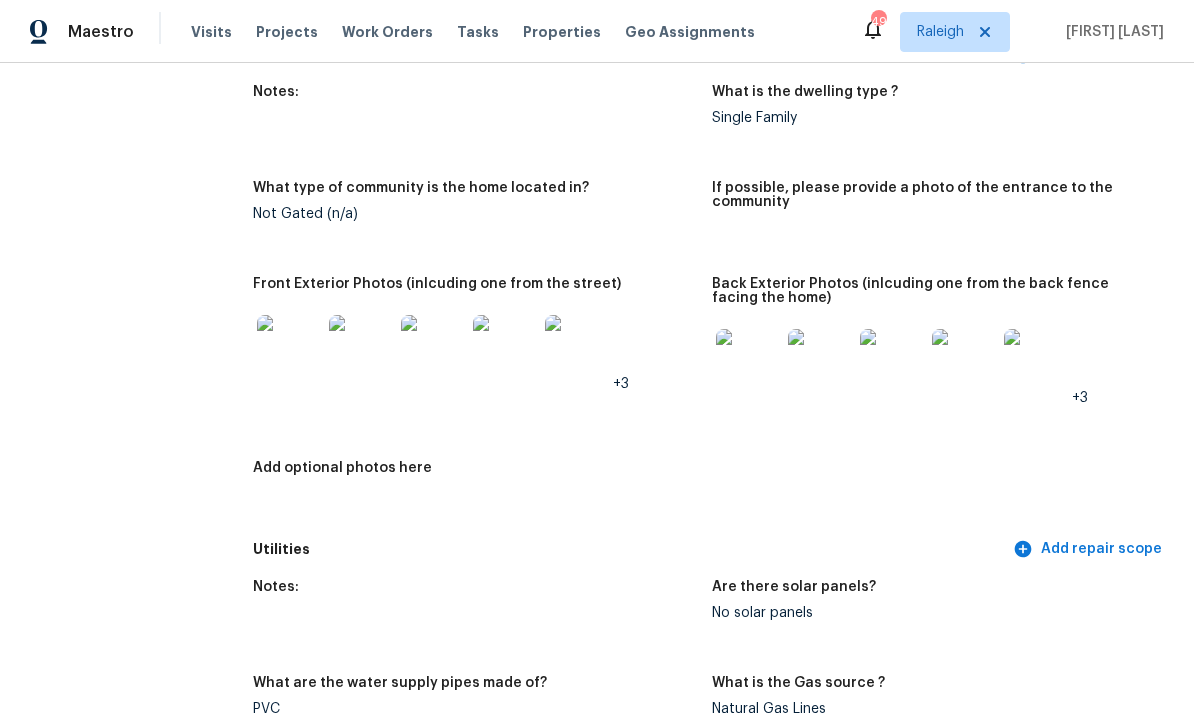 scroll, scrollTop: 792, scrollLeft: 0, axis: vertical 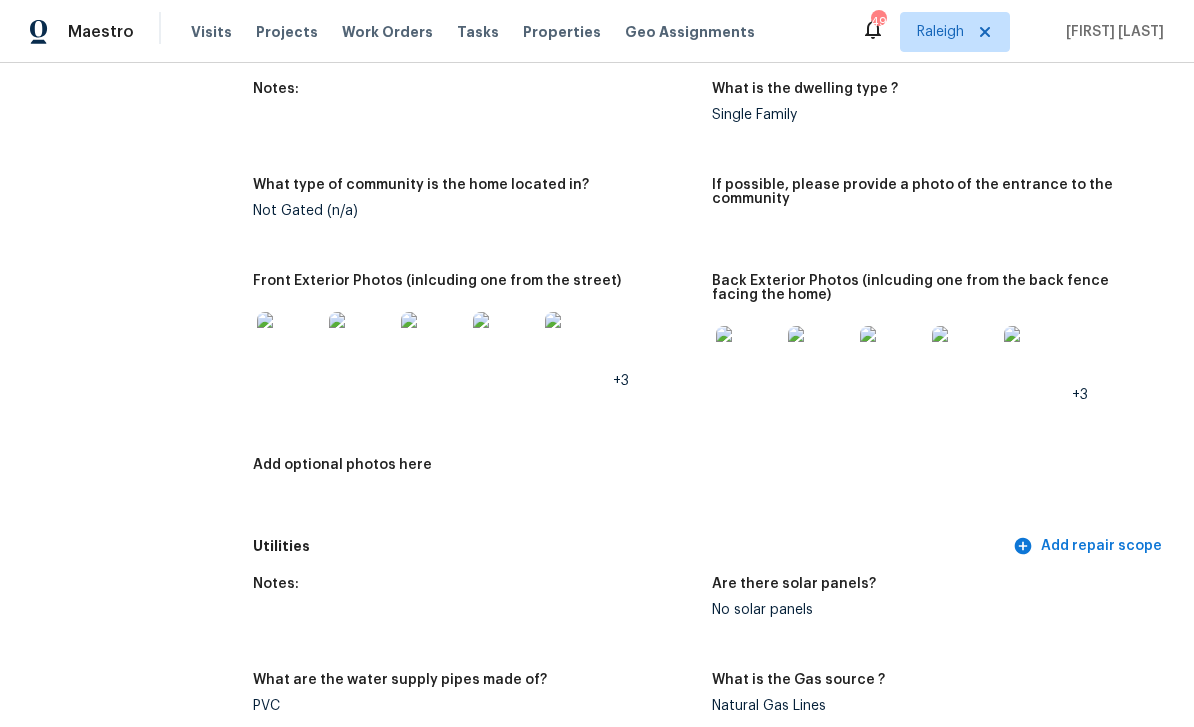 click at bounding box center (289, 344) 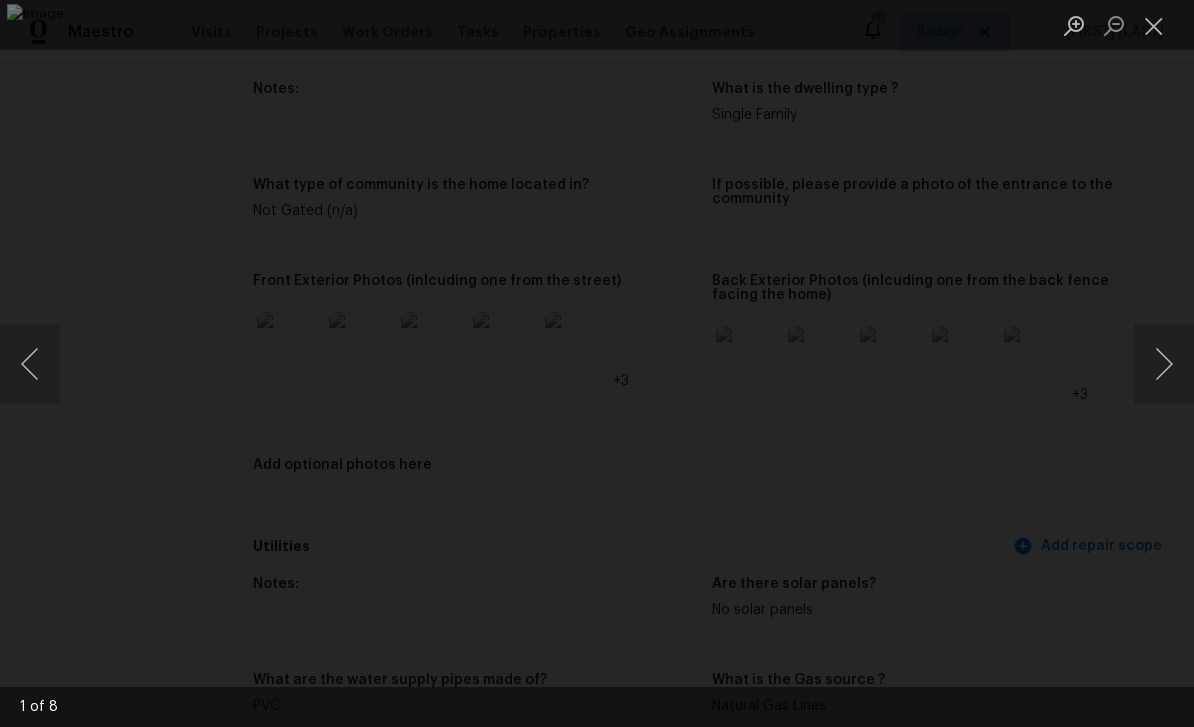 click at bounding box center (1164, 364) 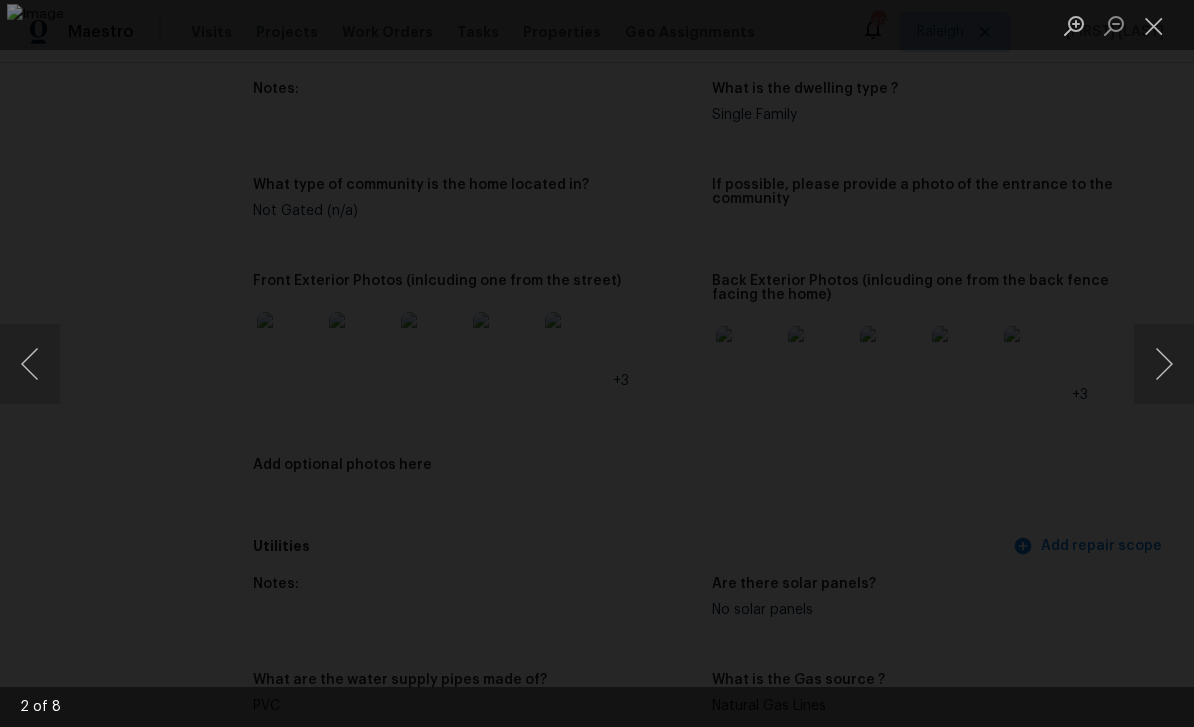 click at bounding box center [1164, 364] 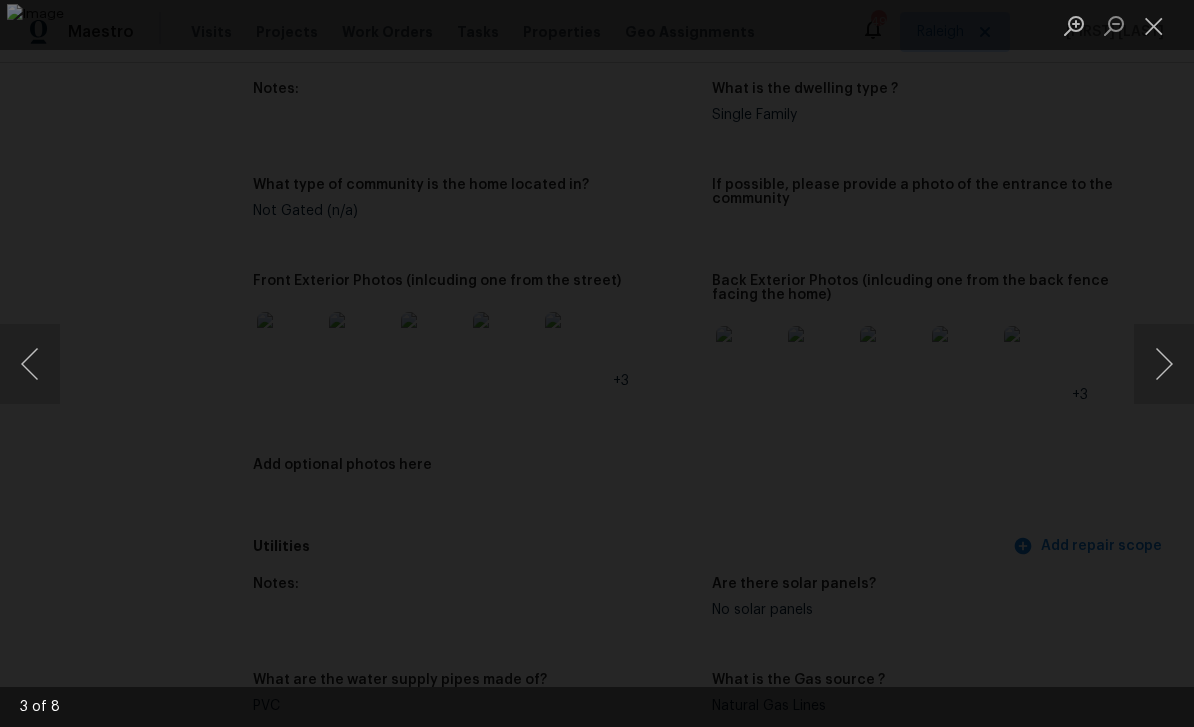 click at bounding box center (1164, 364) 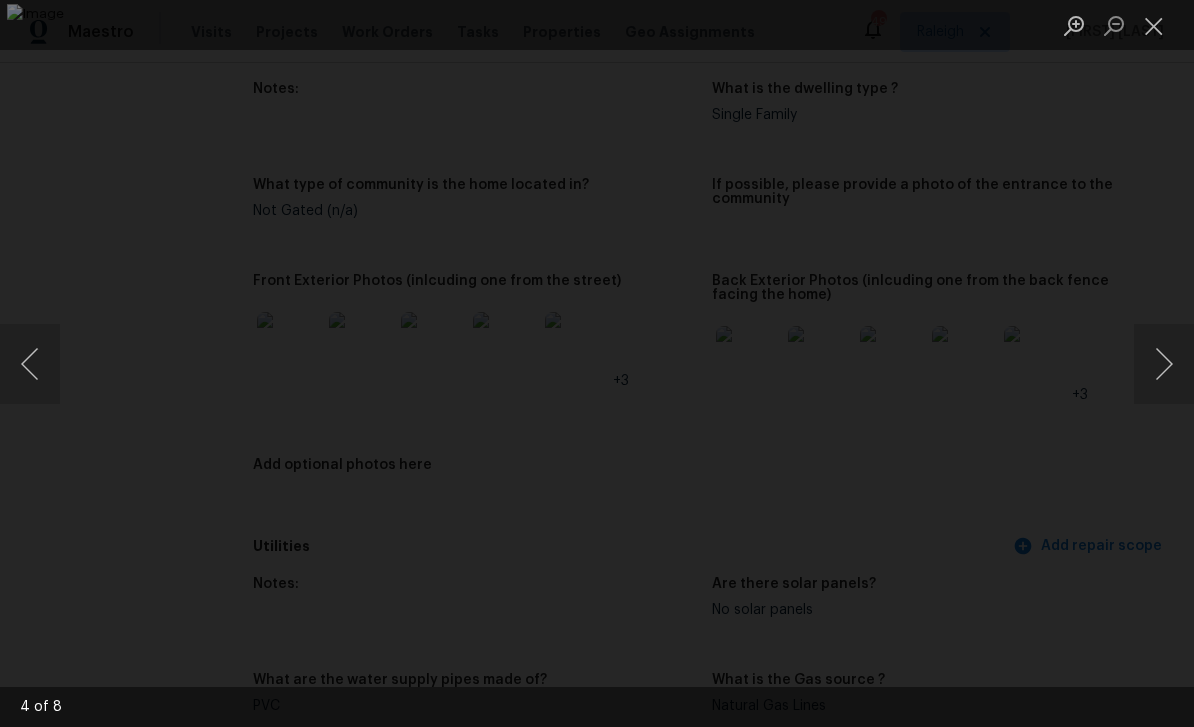 click at bounding box center [1164, 364] 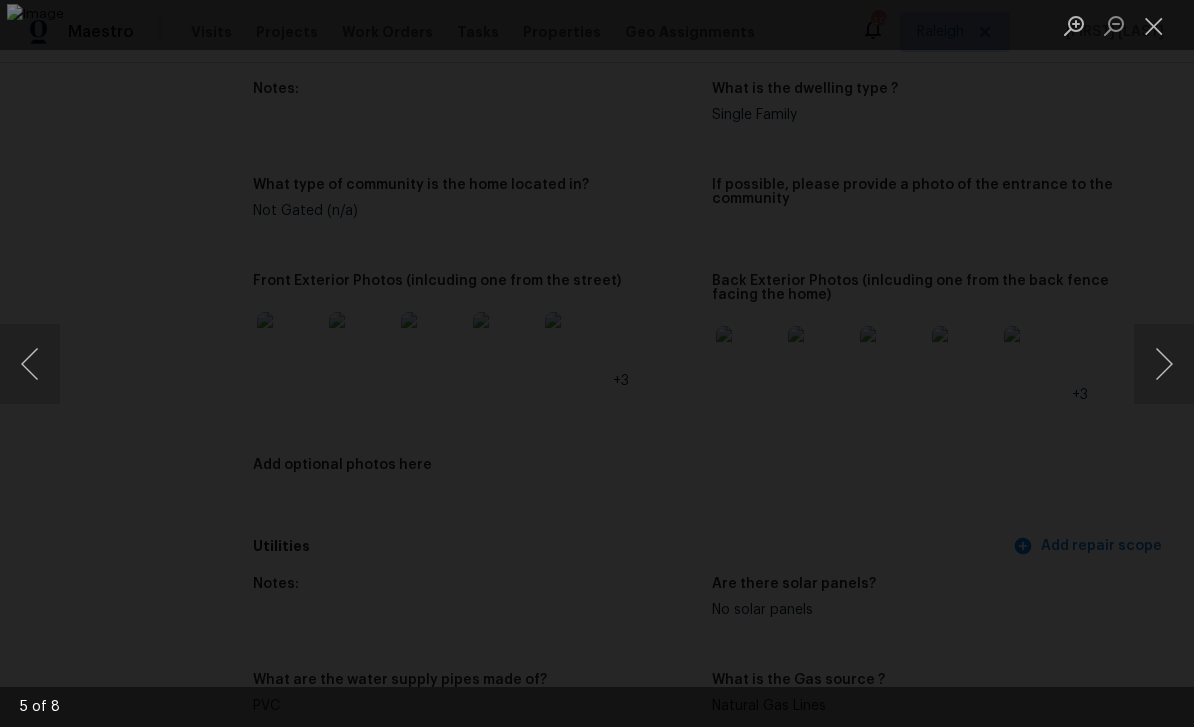 click at bounding box center (1164, 364) 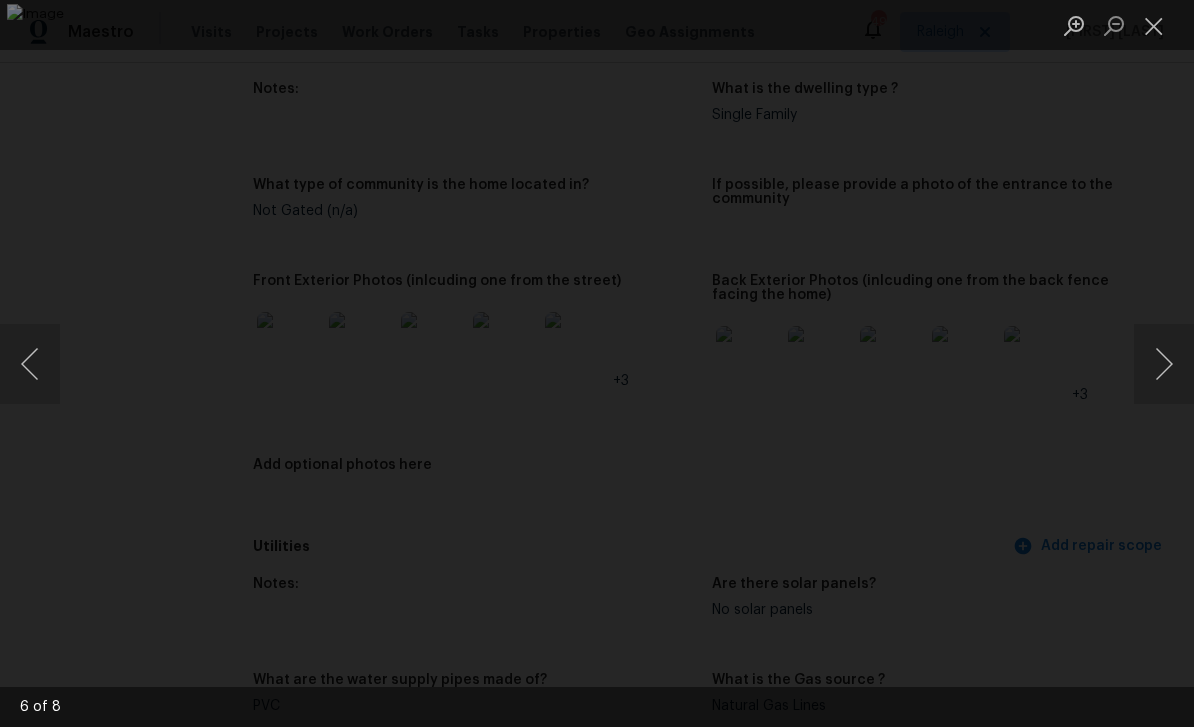 click at bounding box center [1164, 364] 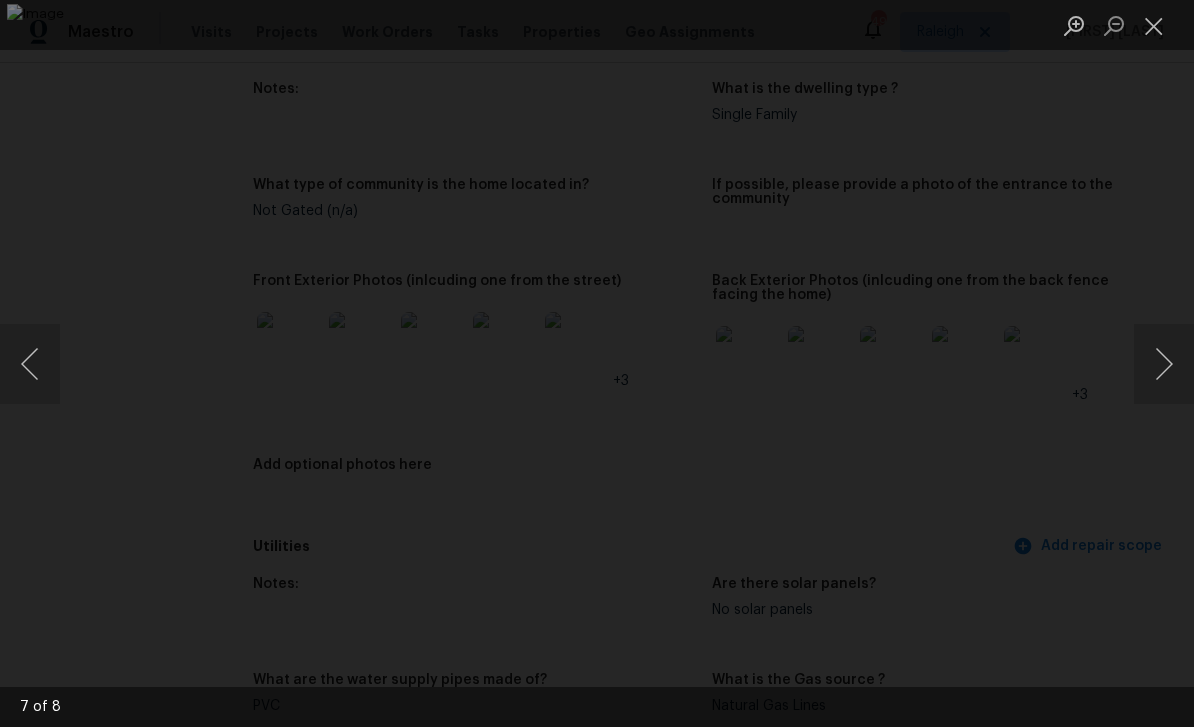 click at bounding box center (1164, 364) 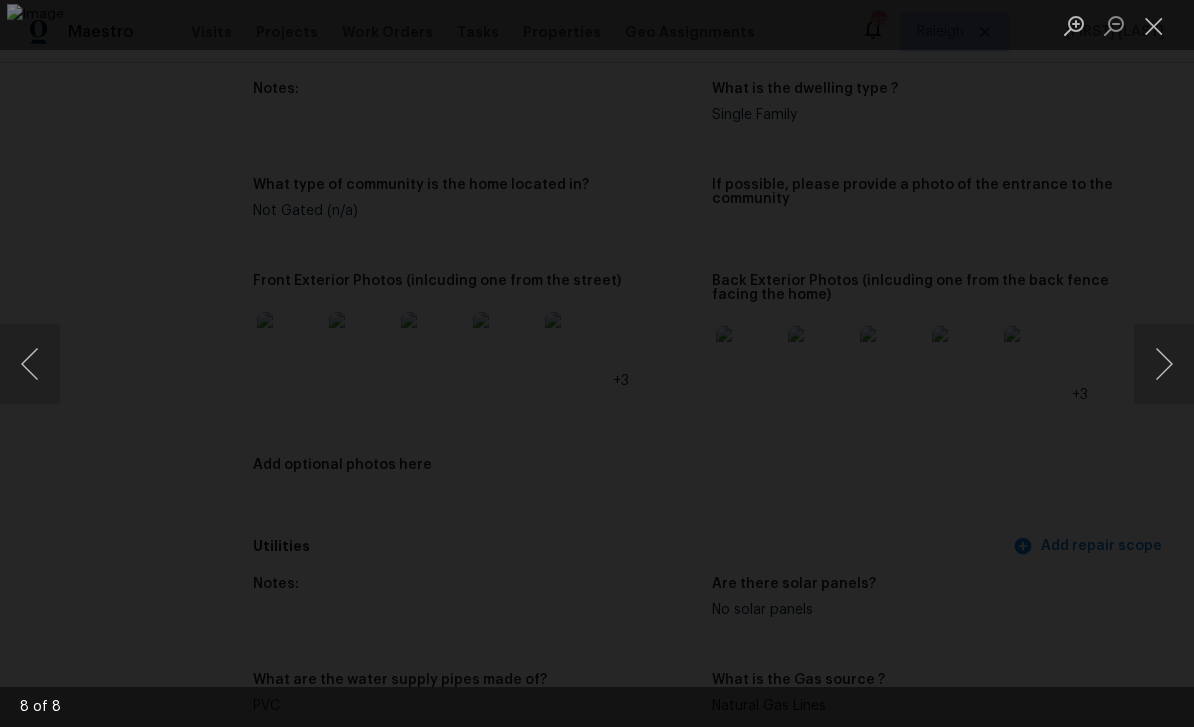 click at bounding box center [1154, 25] 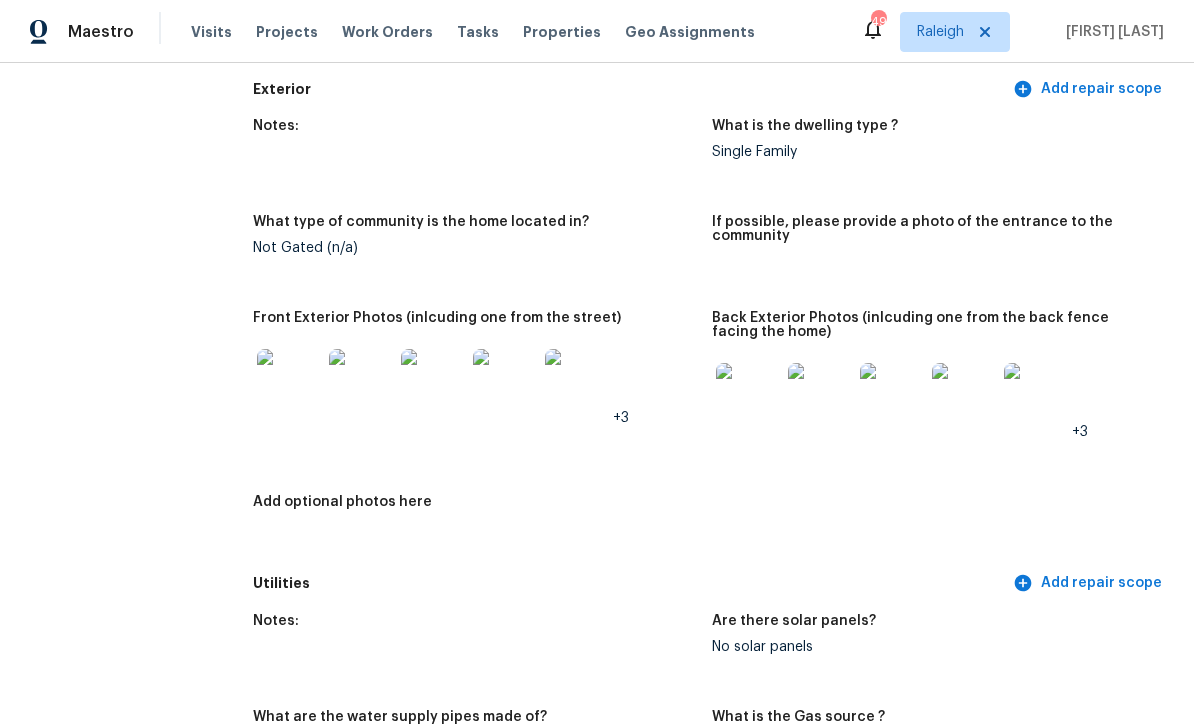scroll, scrollTop: 754, scrollLeft: 0, axis: vertical 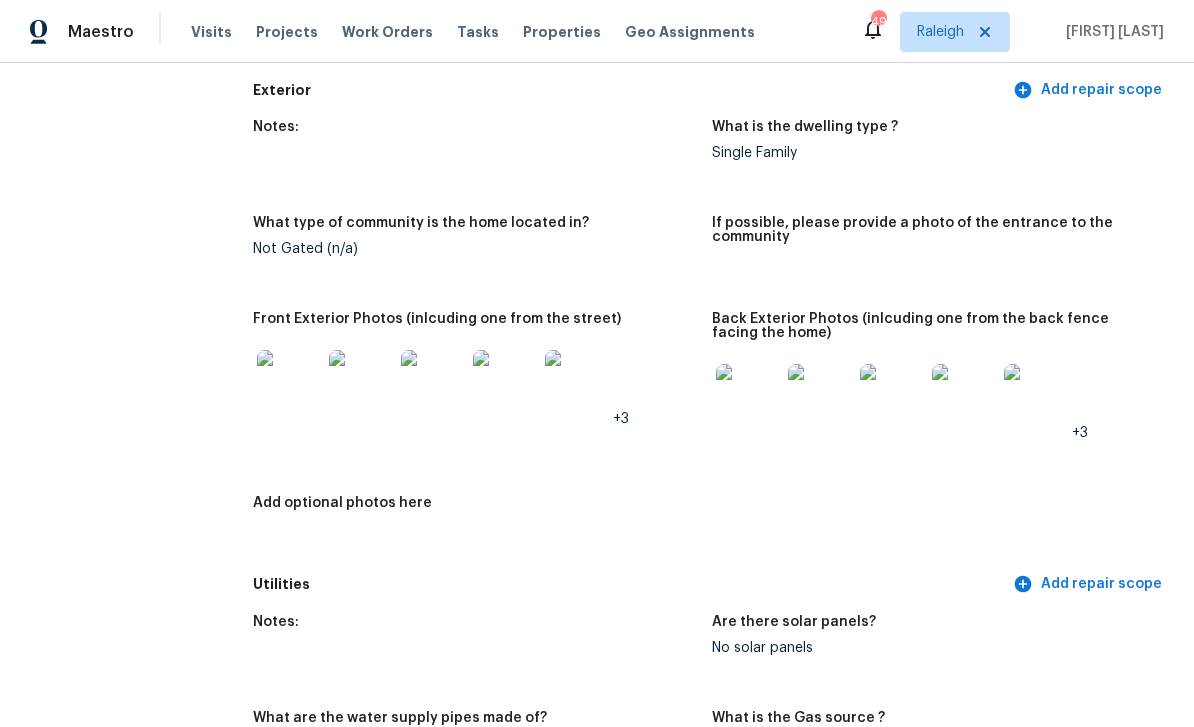 click at bounding box center (748, 396) 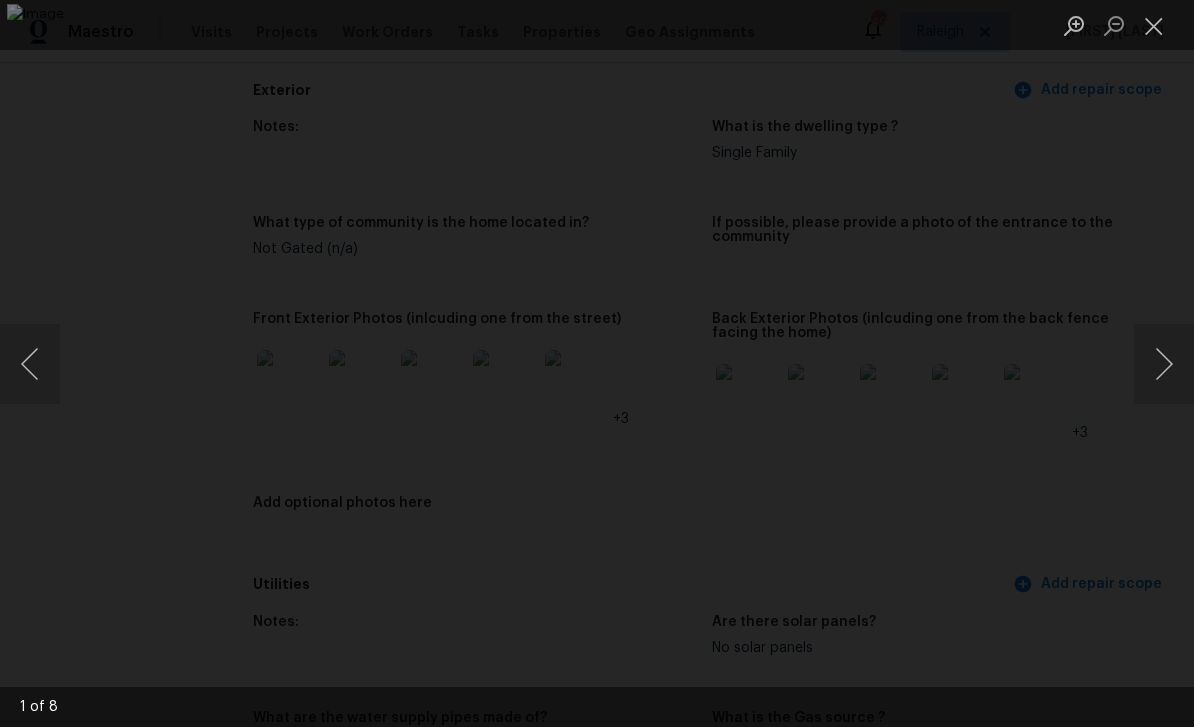 click at bounding box center (1164, 364) 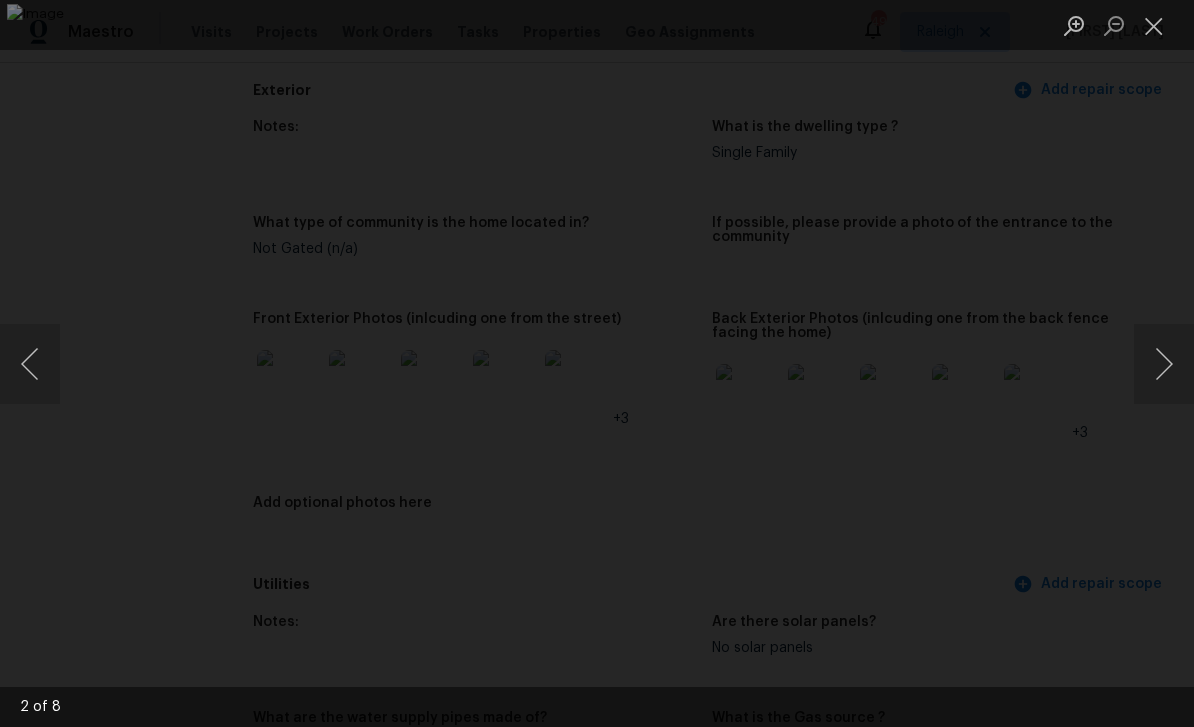 click at bounding box center (1164, 364) 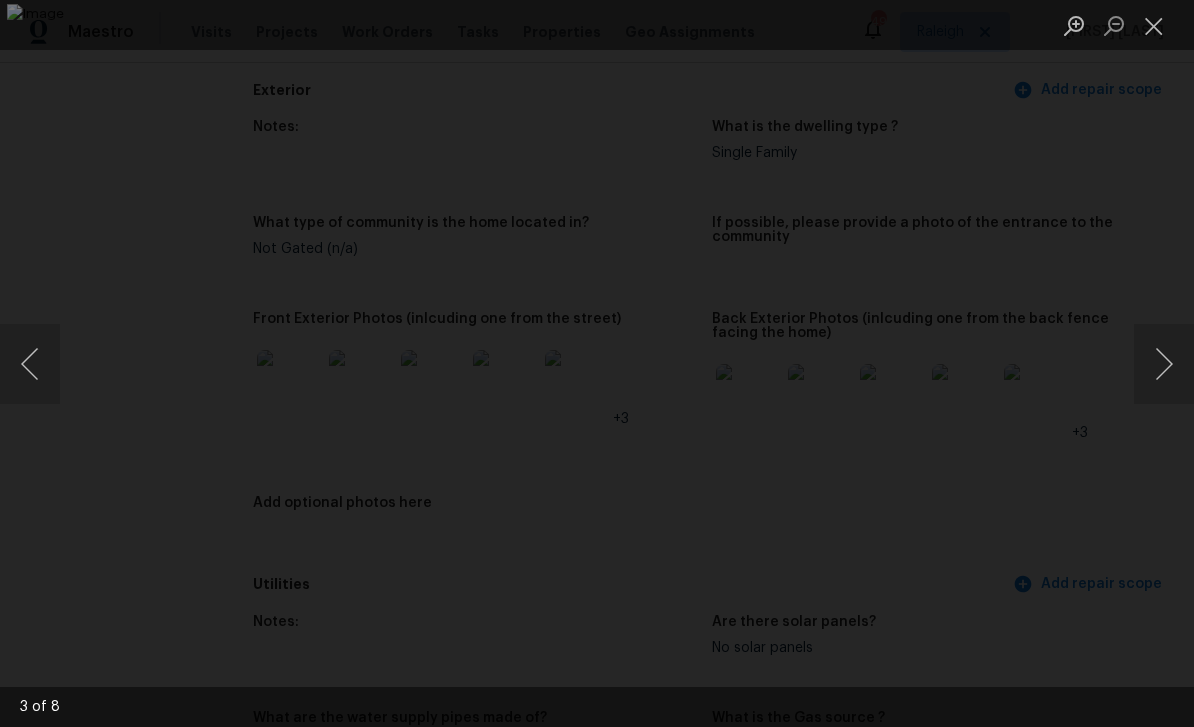 click at bounding box center [1164, 364] 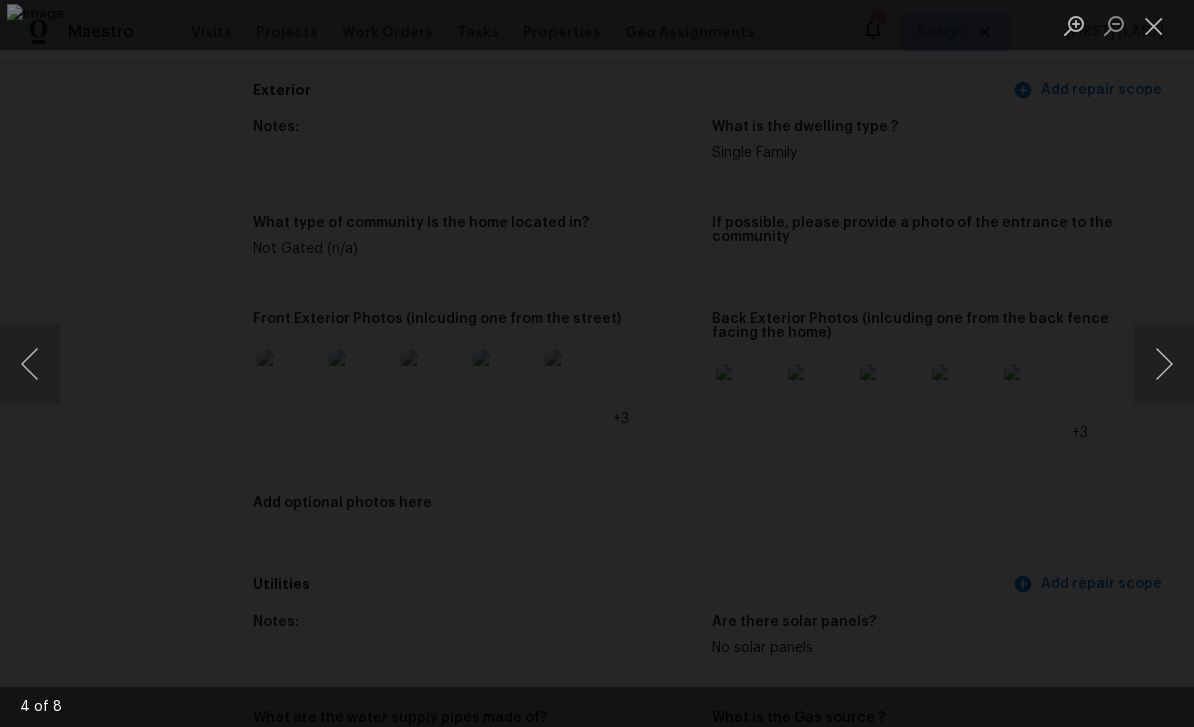 click at bounding box center [1164, 364] 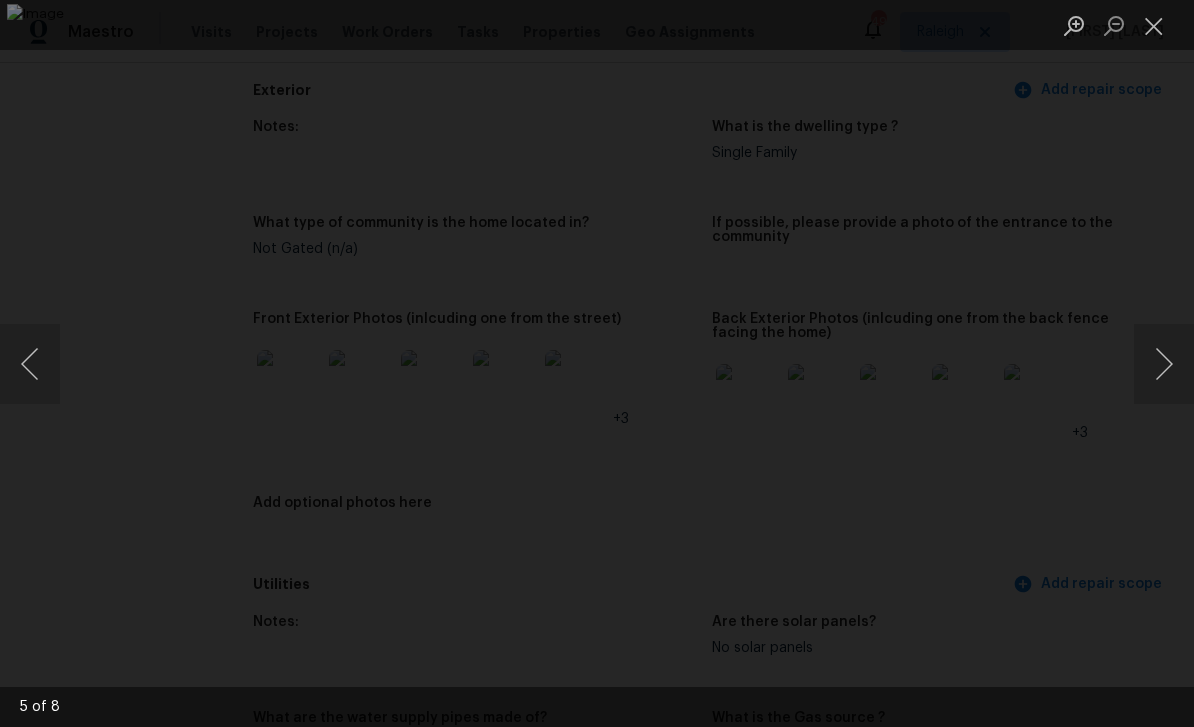 click at bounding box center [1164, 364] 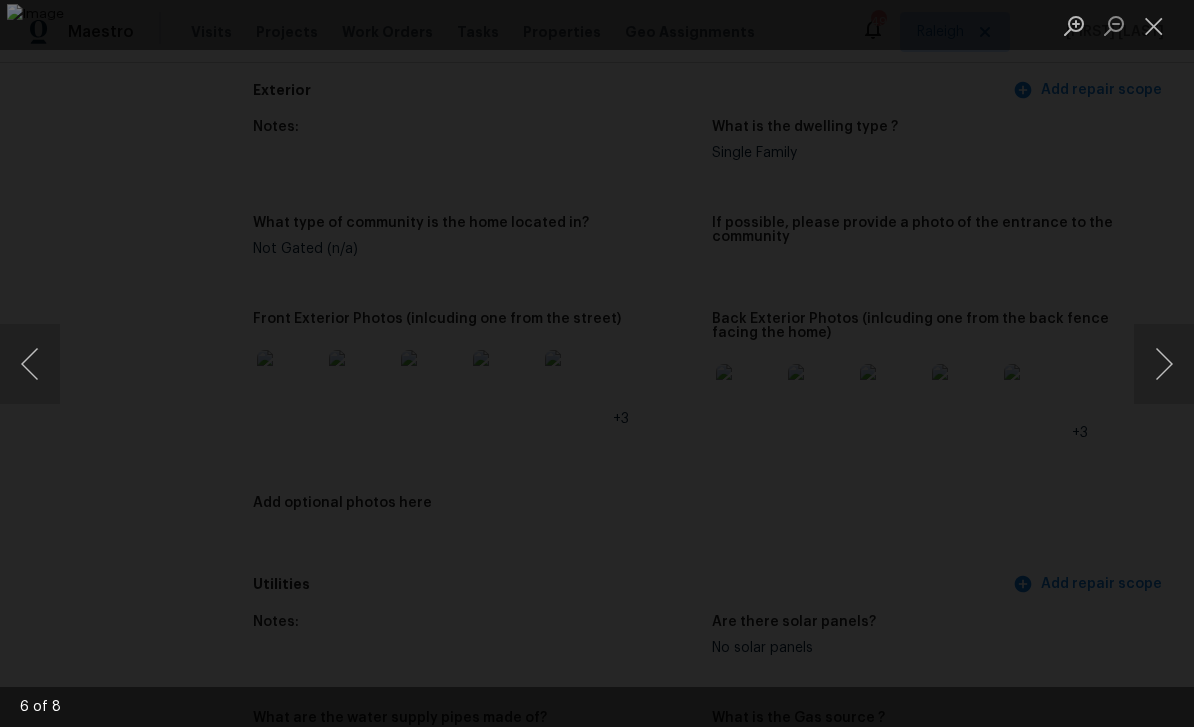 click at bounding box center [1164, 364] 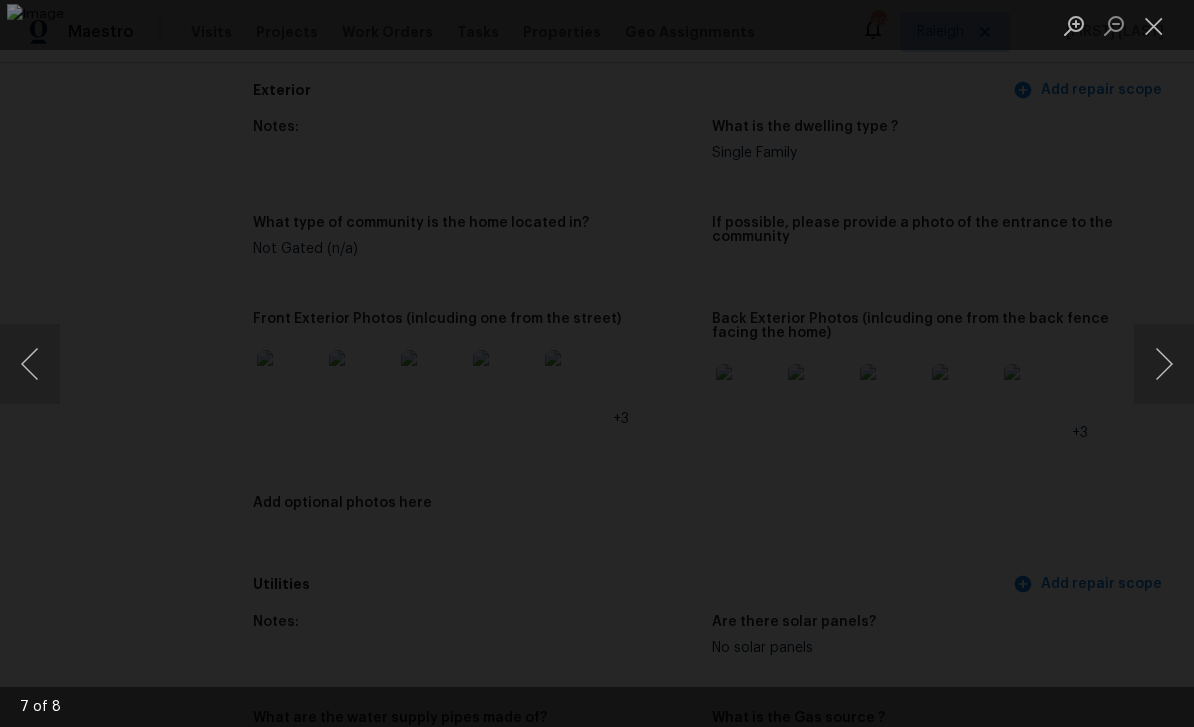 click at bounding box center [1164, 364] 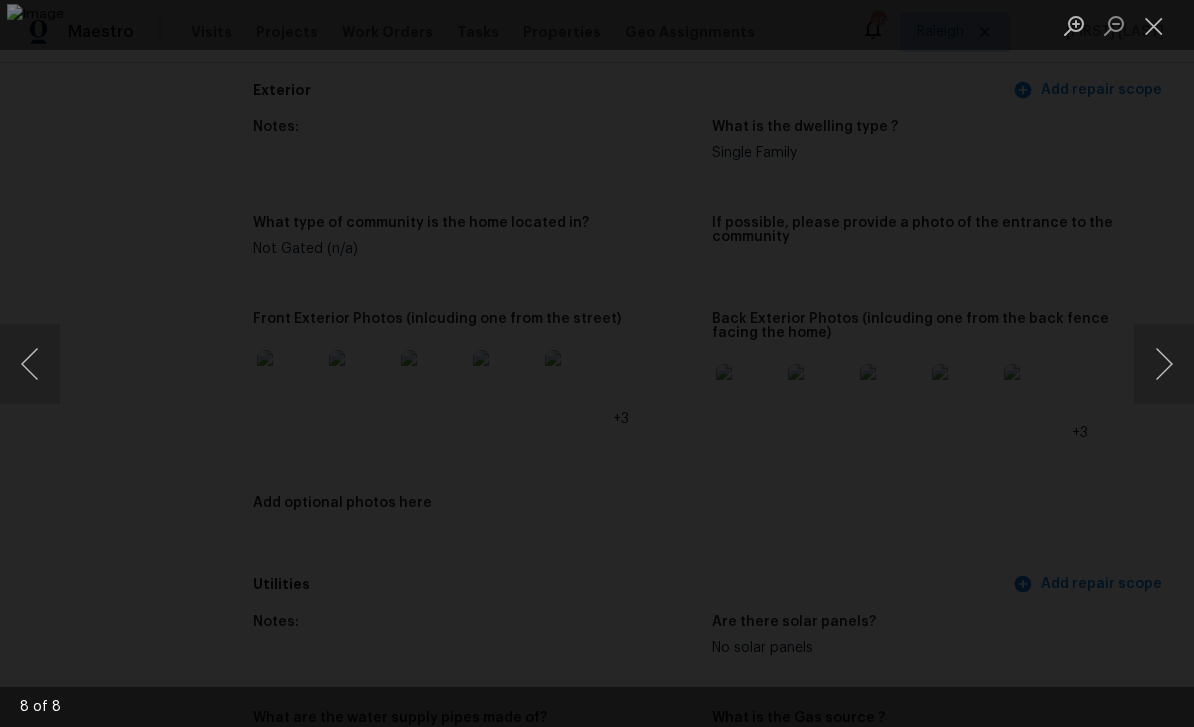 click at bounding box center (1164, 364) 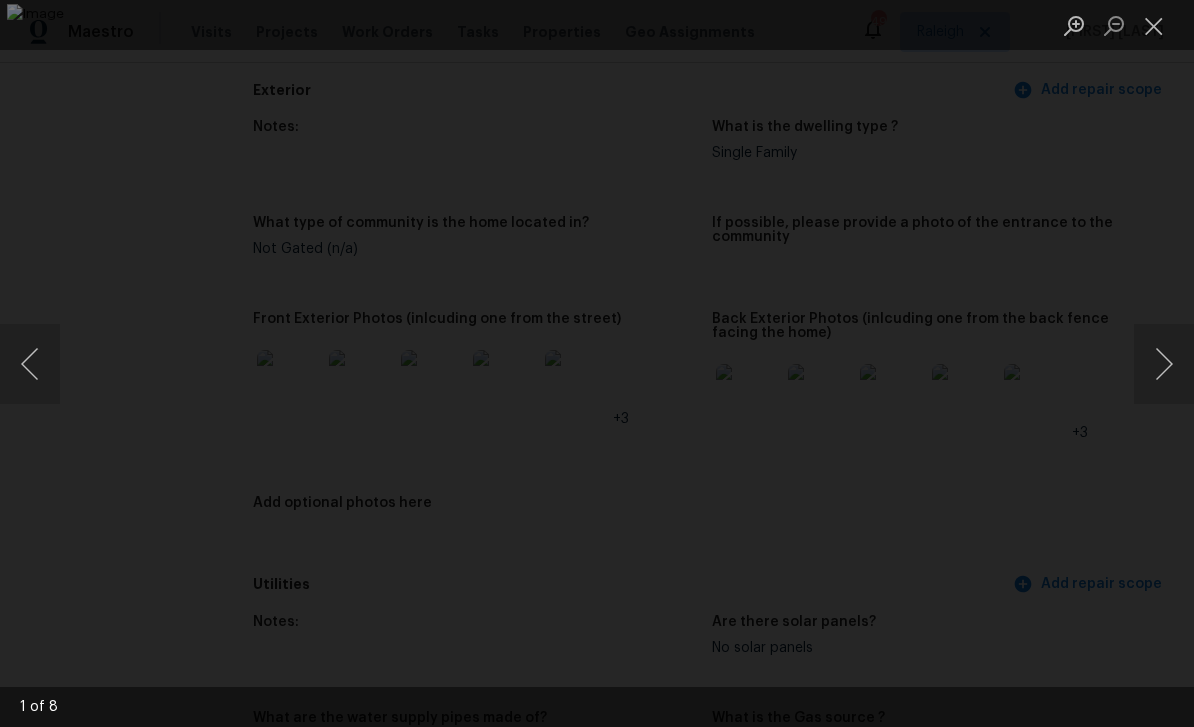 click at bounding box center [1154, 25] 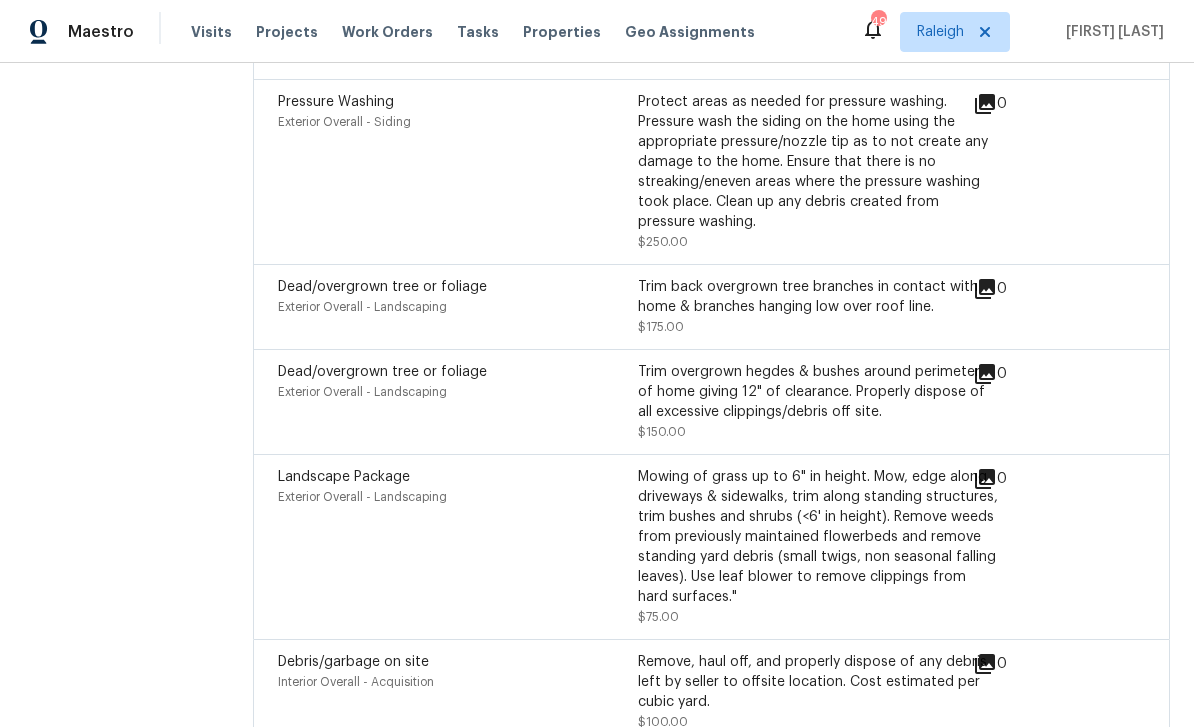 scroll, scrollTop: 5924, scrollLeft: 0, axis: vertical 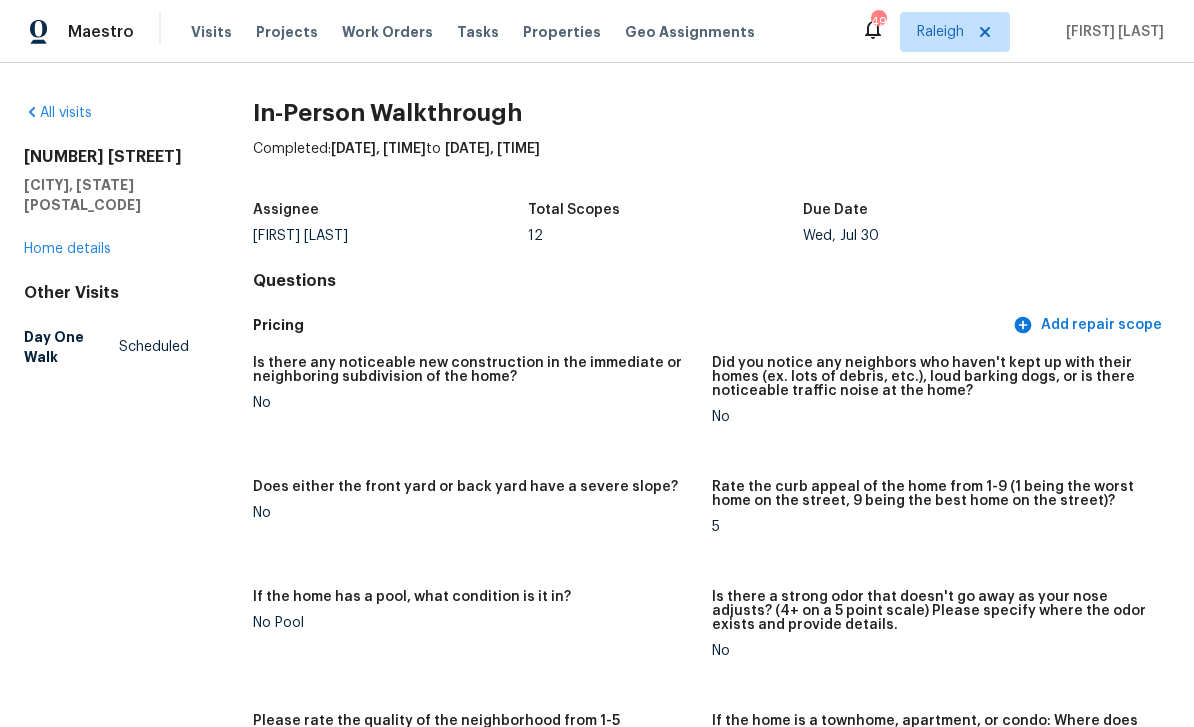 click on "Home details" at bounding box center [67, 249] 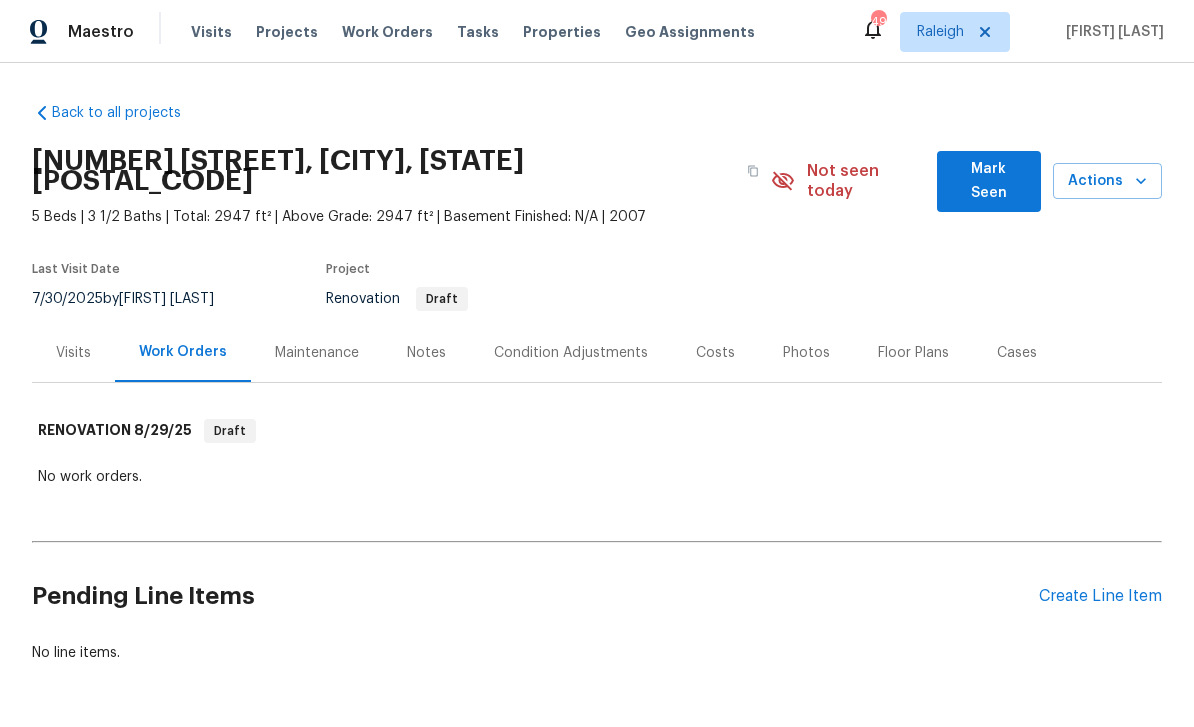 click on "Condition Adjustments" at bounding box center (571, 353) 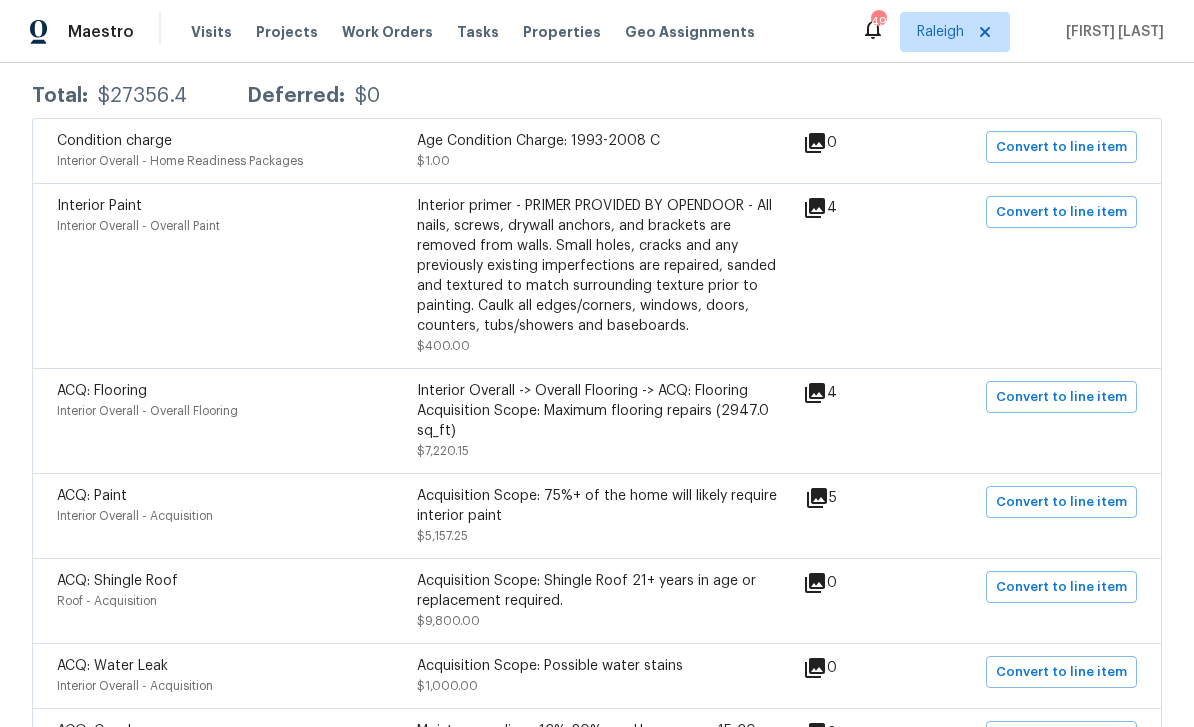 scroll, scrollTop: 415, scrollLeft: 0, axis: vertical 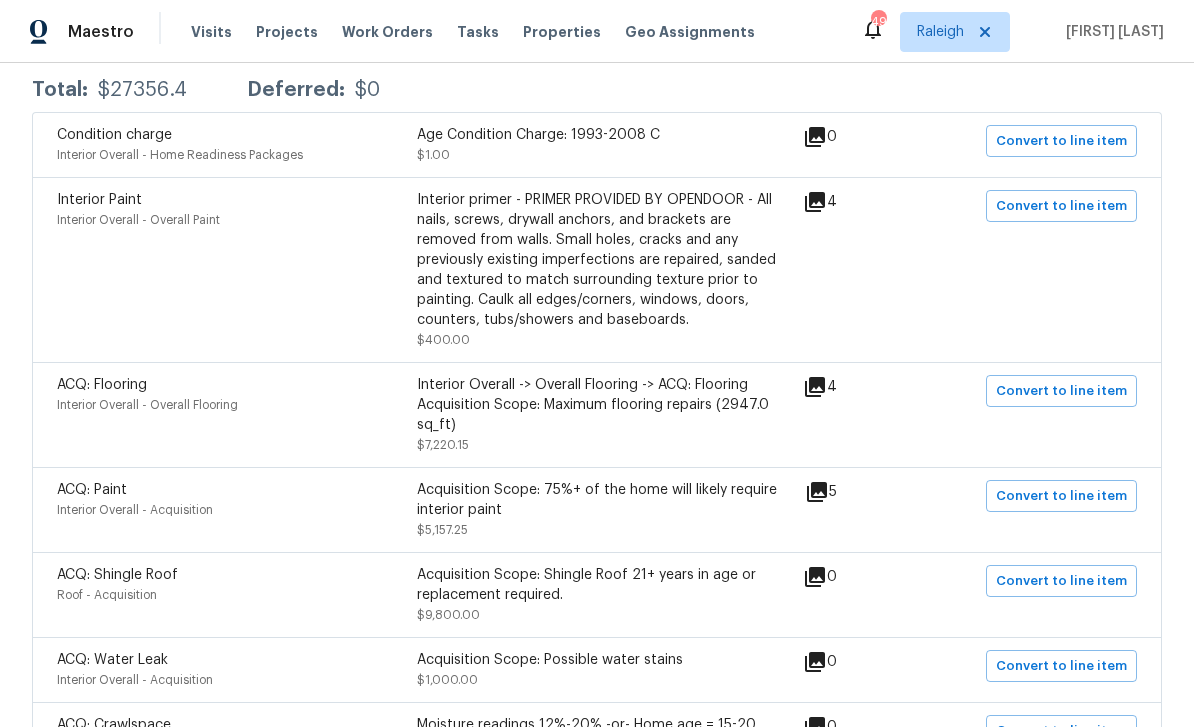 click 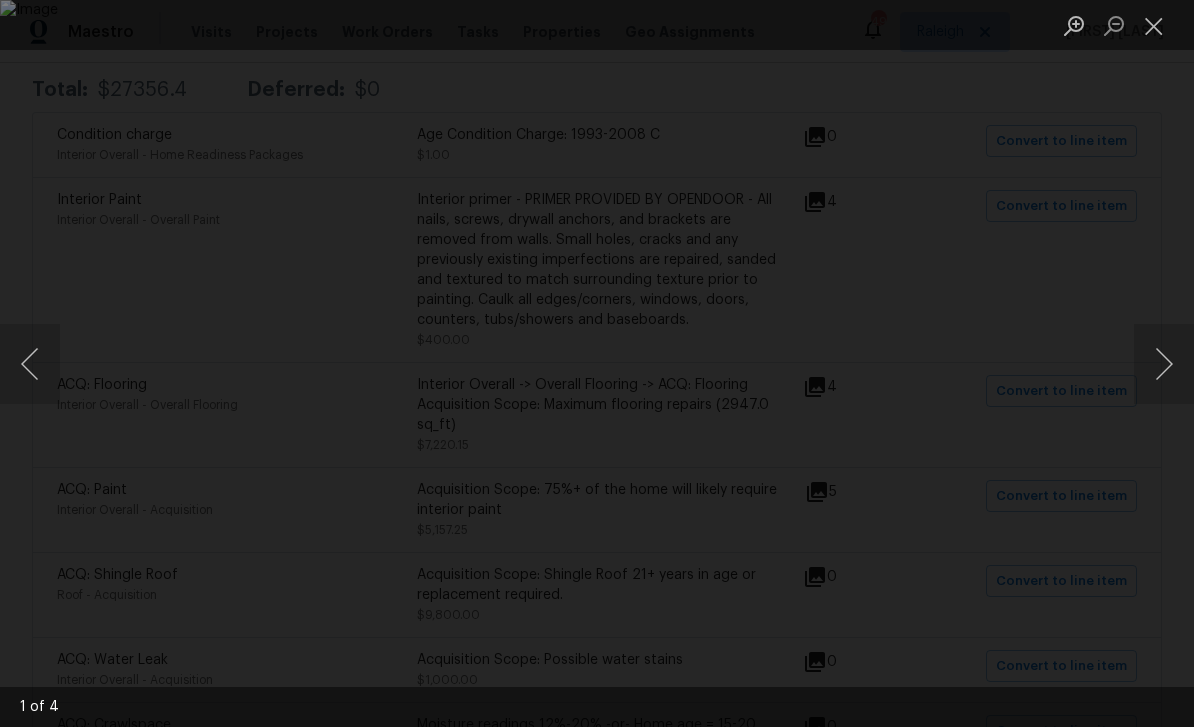 click at bounding box center (1164, 364) 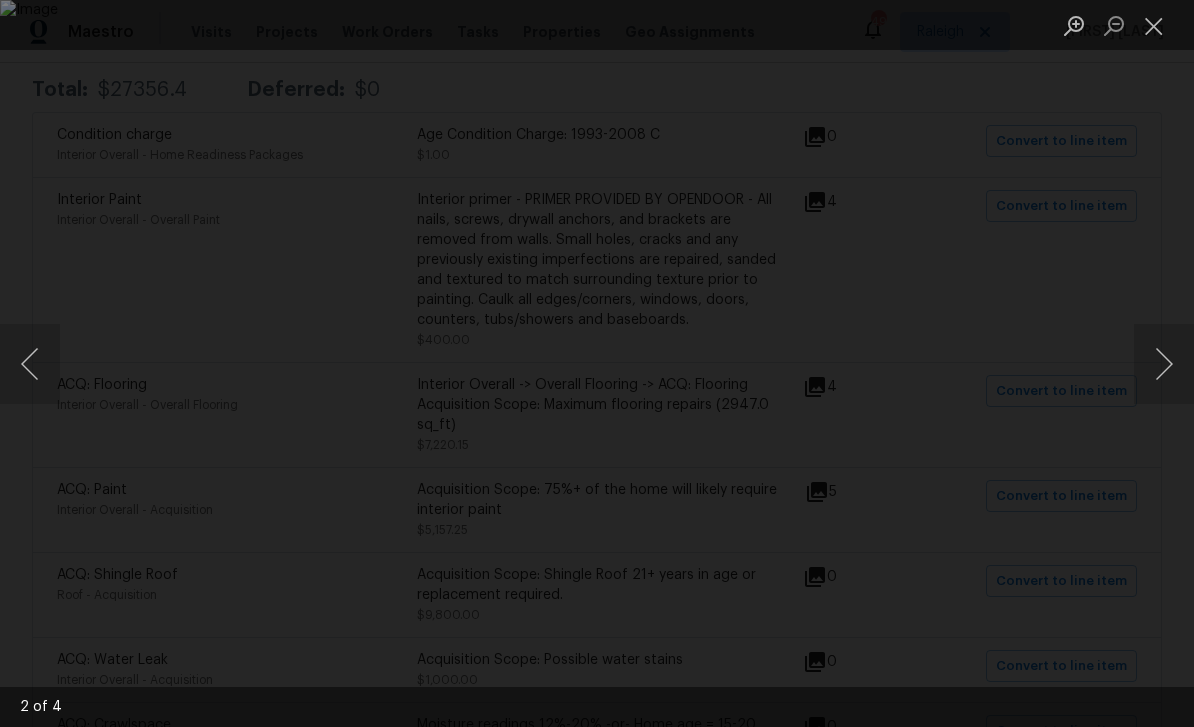click at bounding box center [1164, 364] 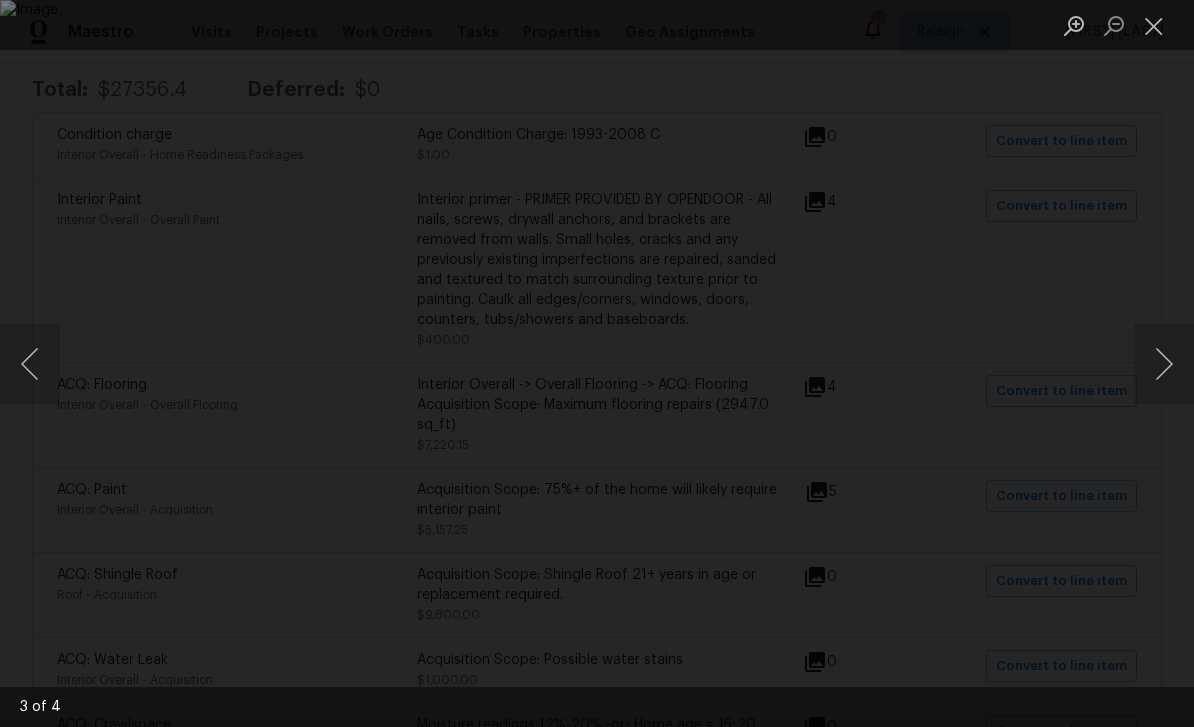 click at bounding box center (1164, 364) 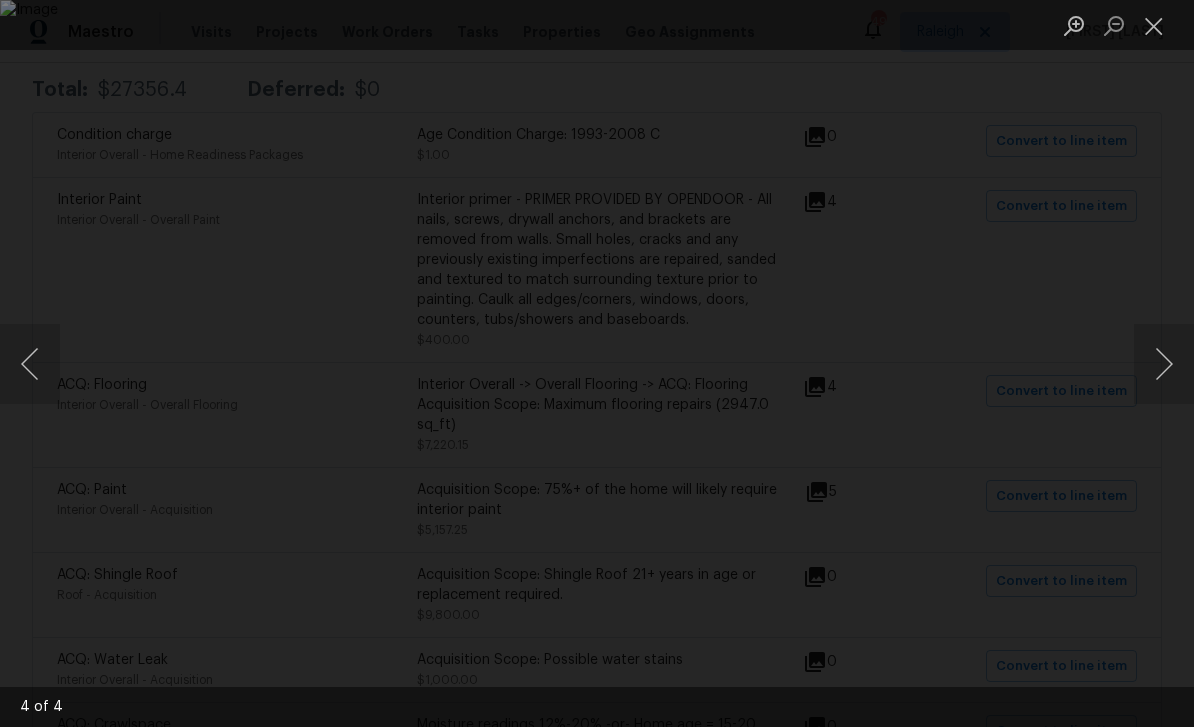 click at bounding box center [1164, 364] 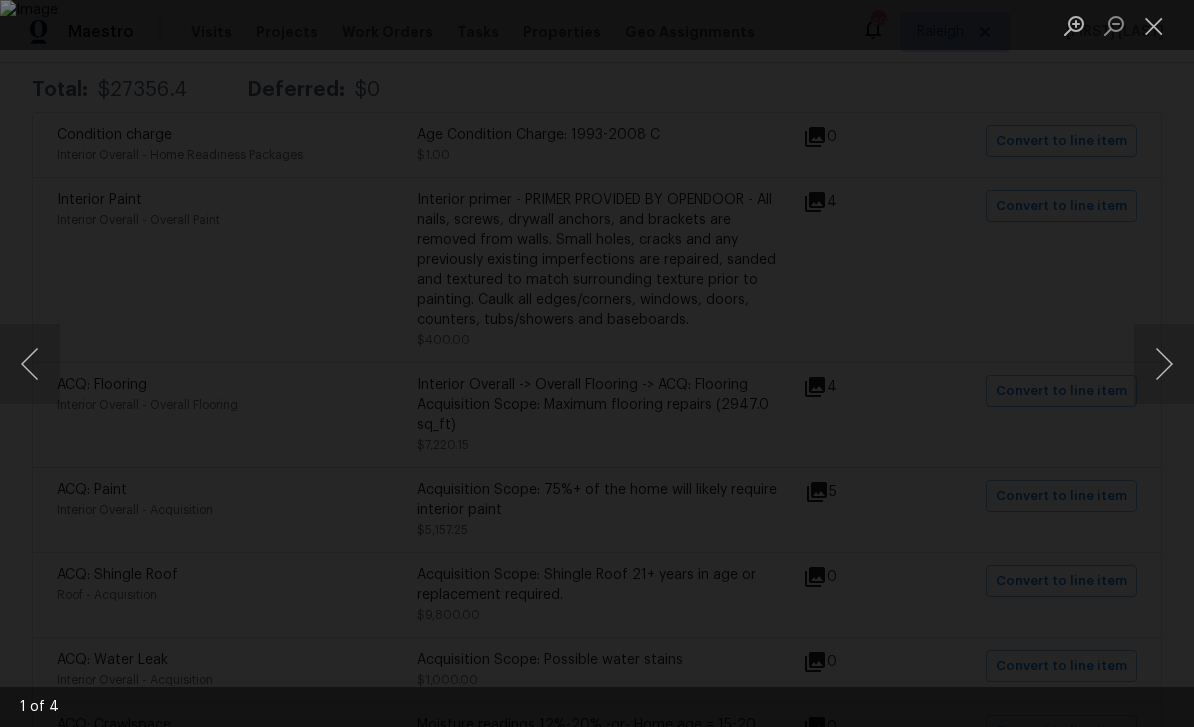 click at bounding box center [1154, 25] 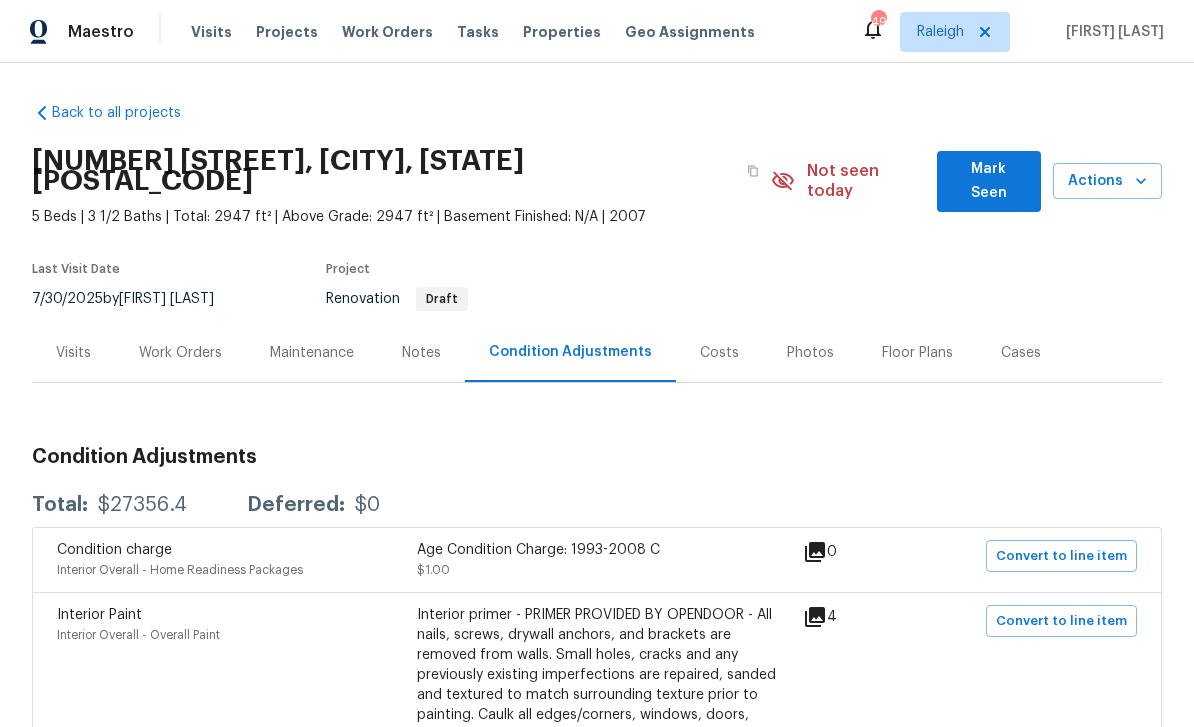 scroll, scrollTop: 0, scrollLeft: 0, axis: both 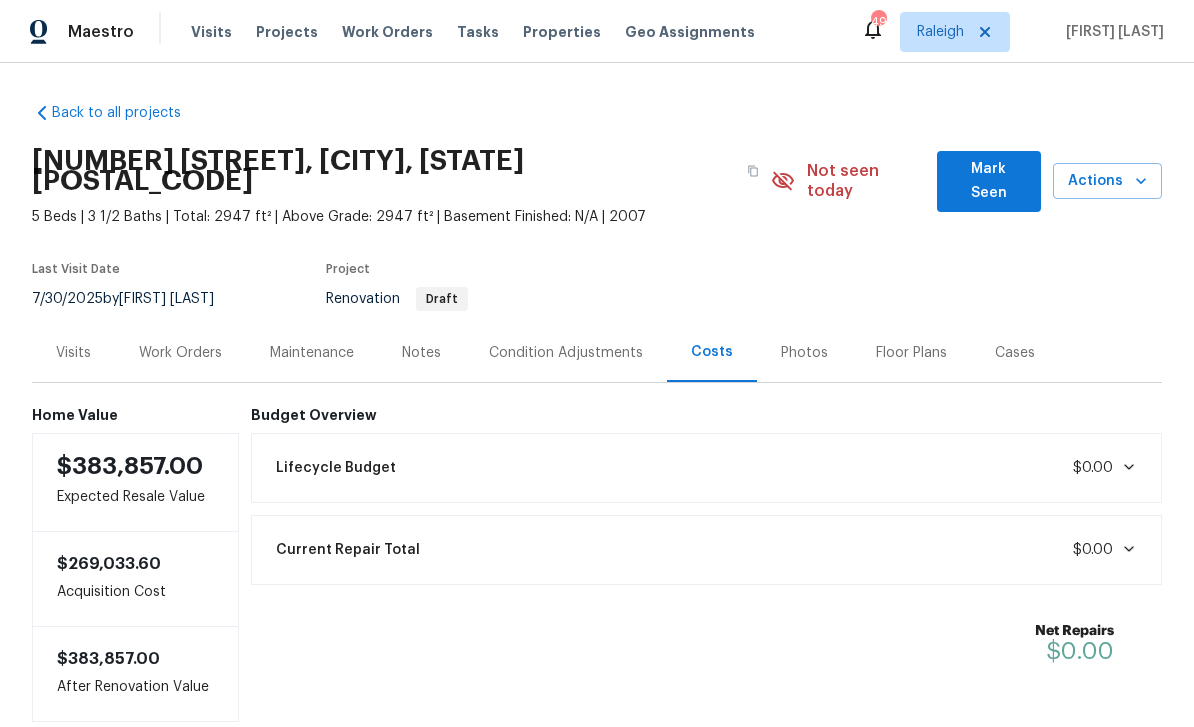 click on "Visits" at bounding box center (73, 353) 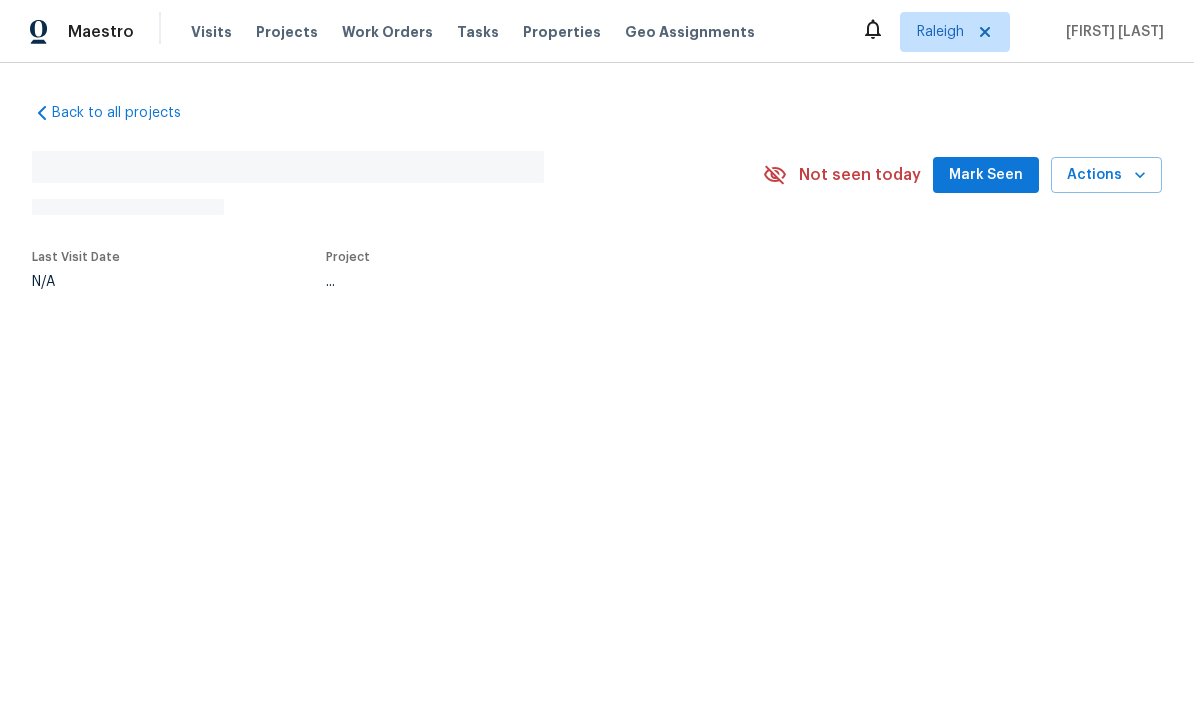scroll, scrollTop: 0, scrollLeft: 0, axis: both 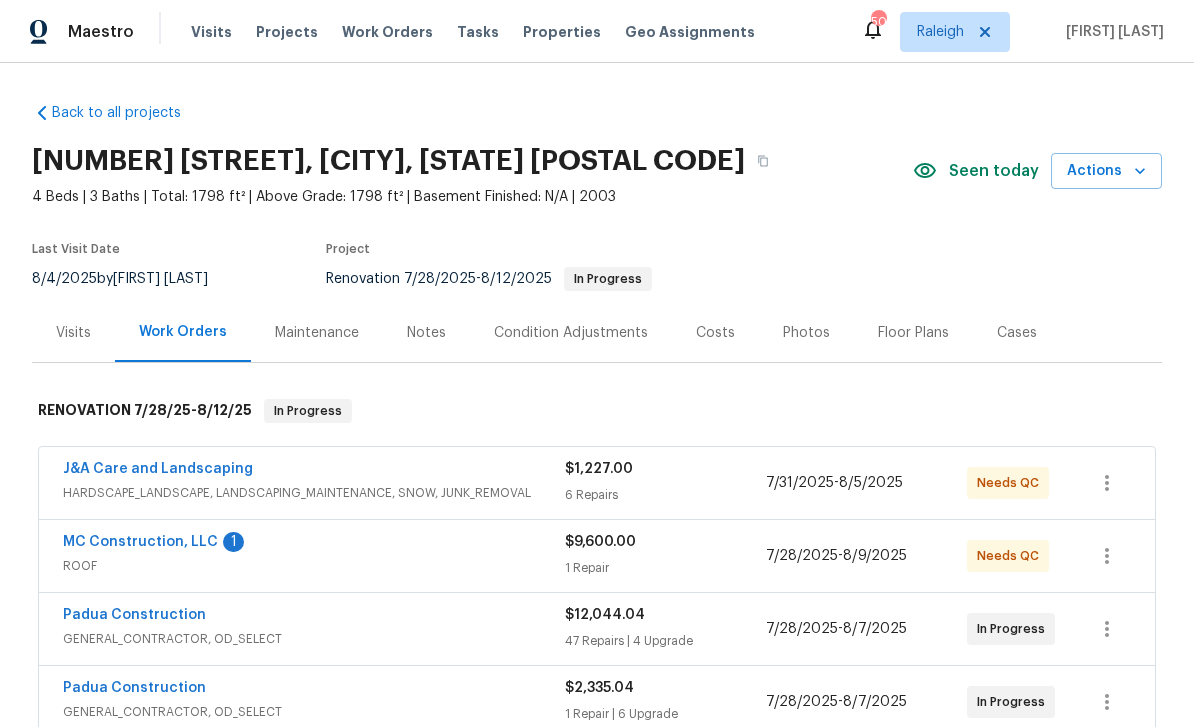 click on "MC Construction, LLC" at bounding box center [140, 542] 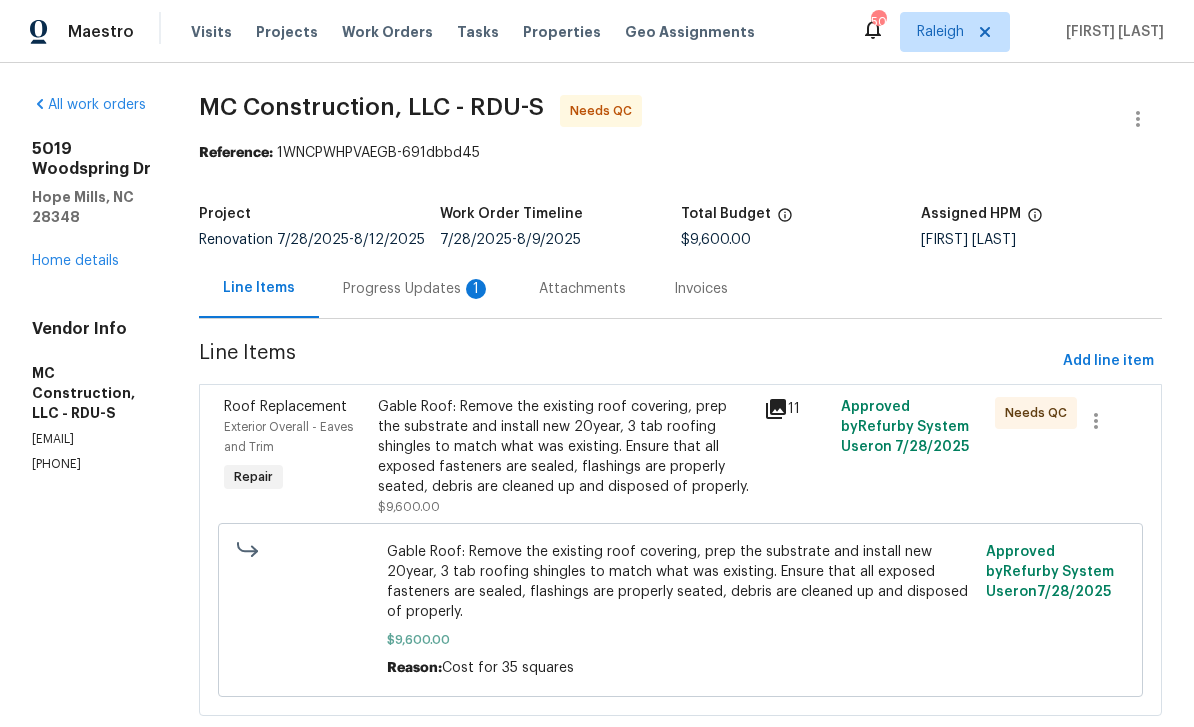 click on "Progress Updates 1" at bounding box center (417, 289) 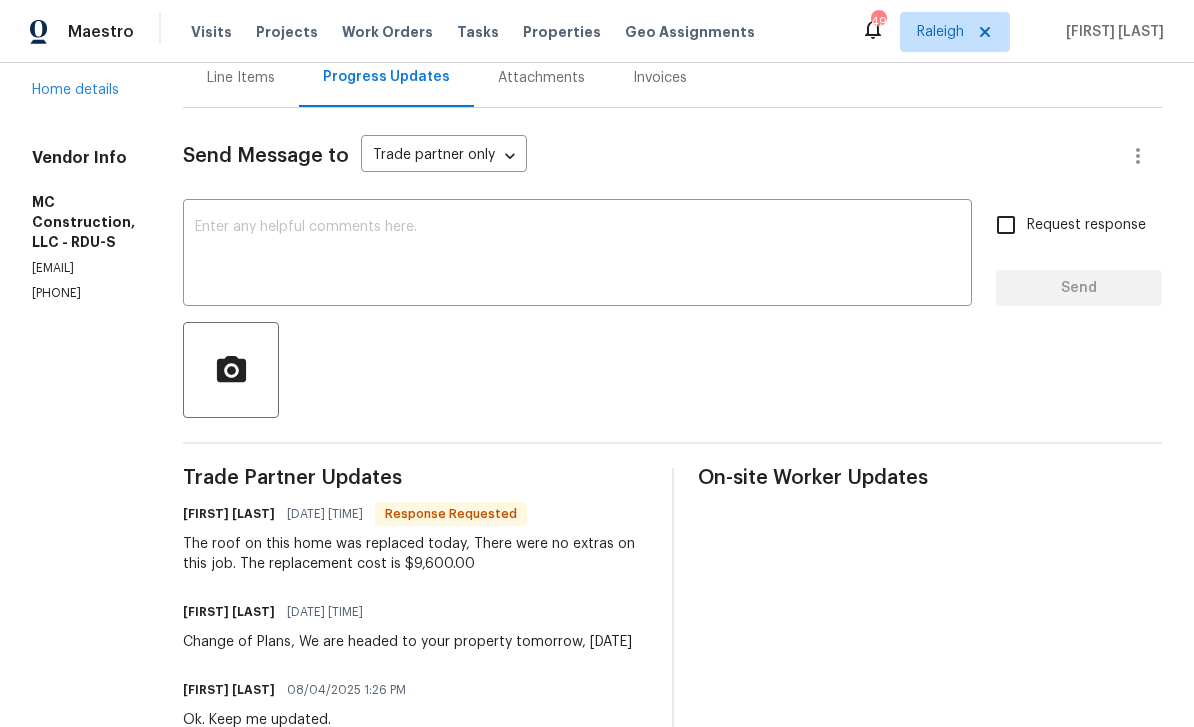 scroll, scrollTop: 226, scrollLeft: 0, axis: vertical 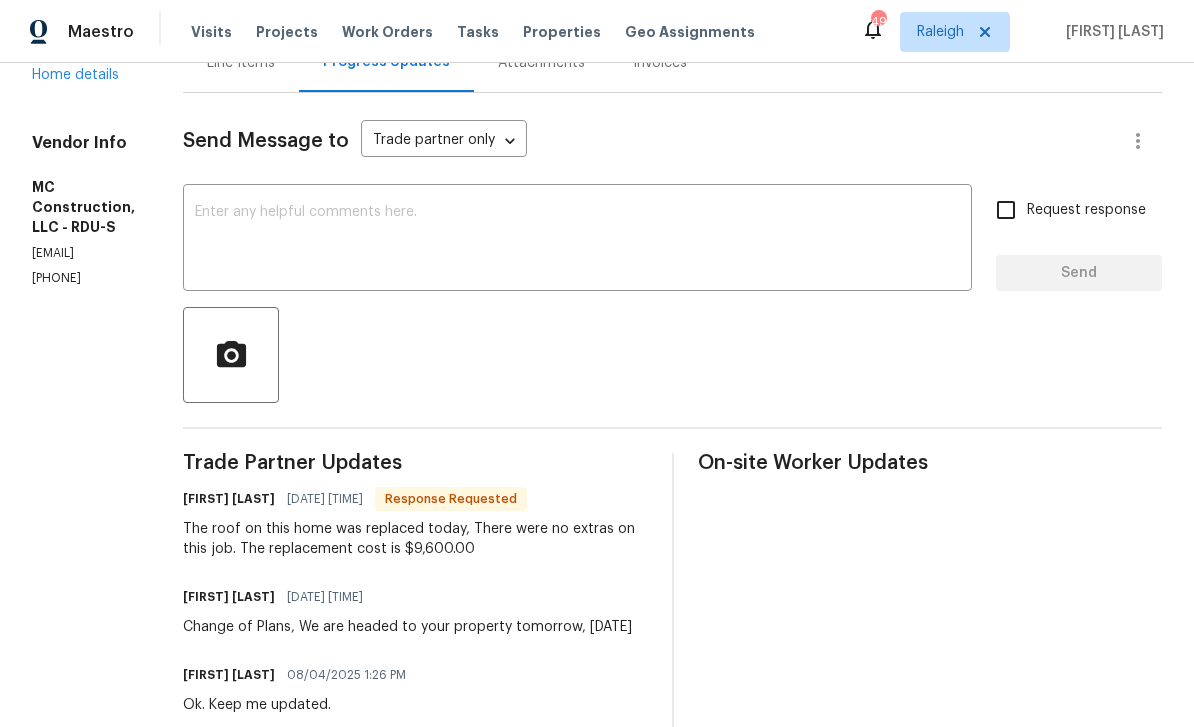 click at bounding box center (577, 240) 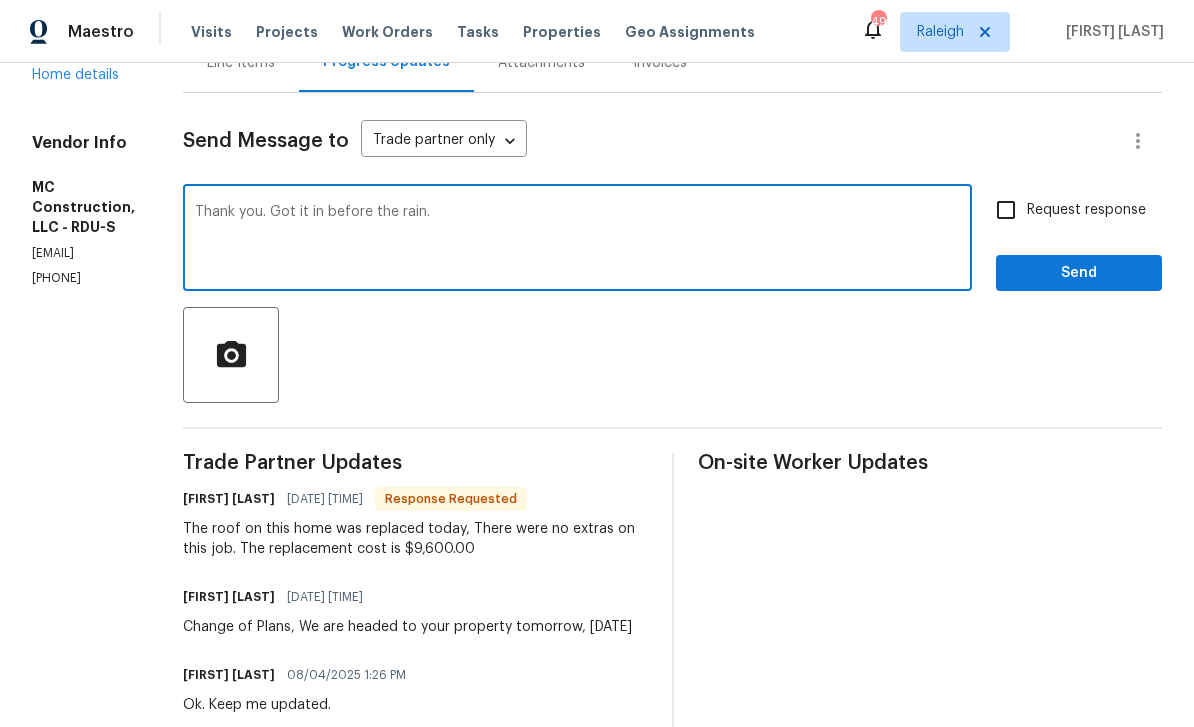 type on "Thank you. Got it in before the rain." 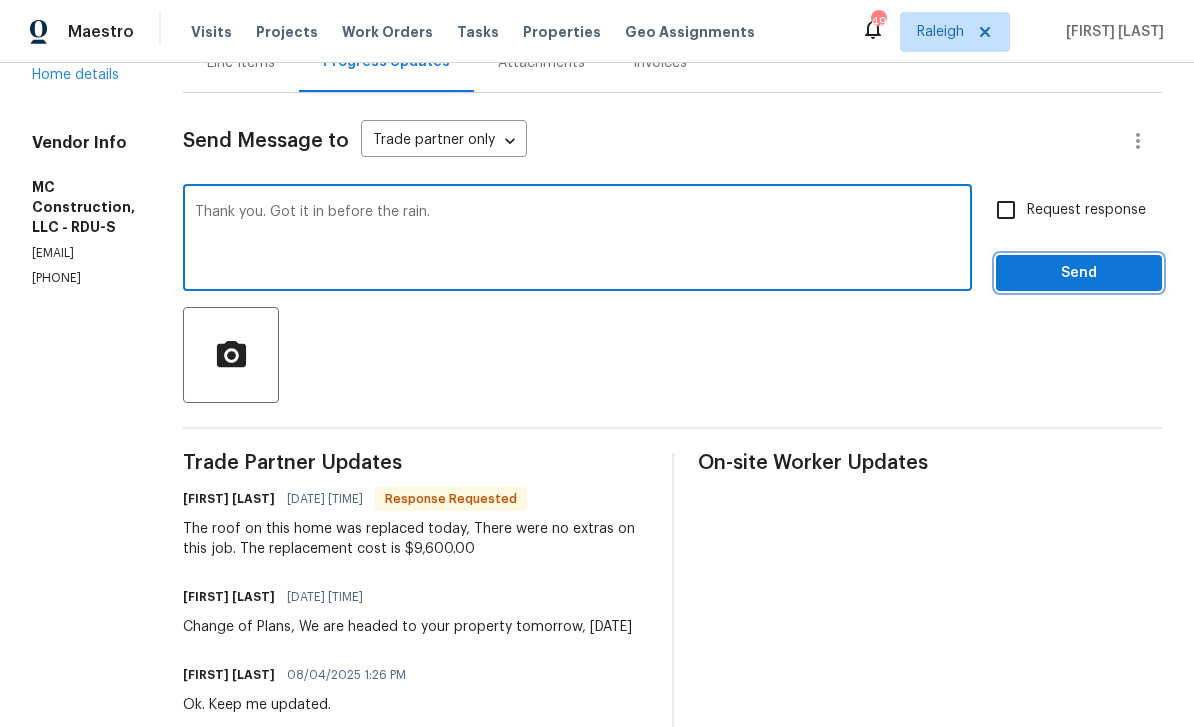 click on "Send" at bounding box center (1079, 273) 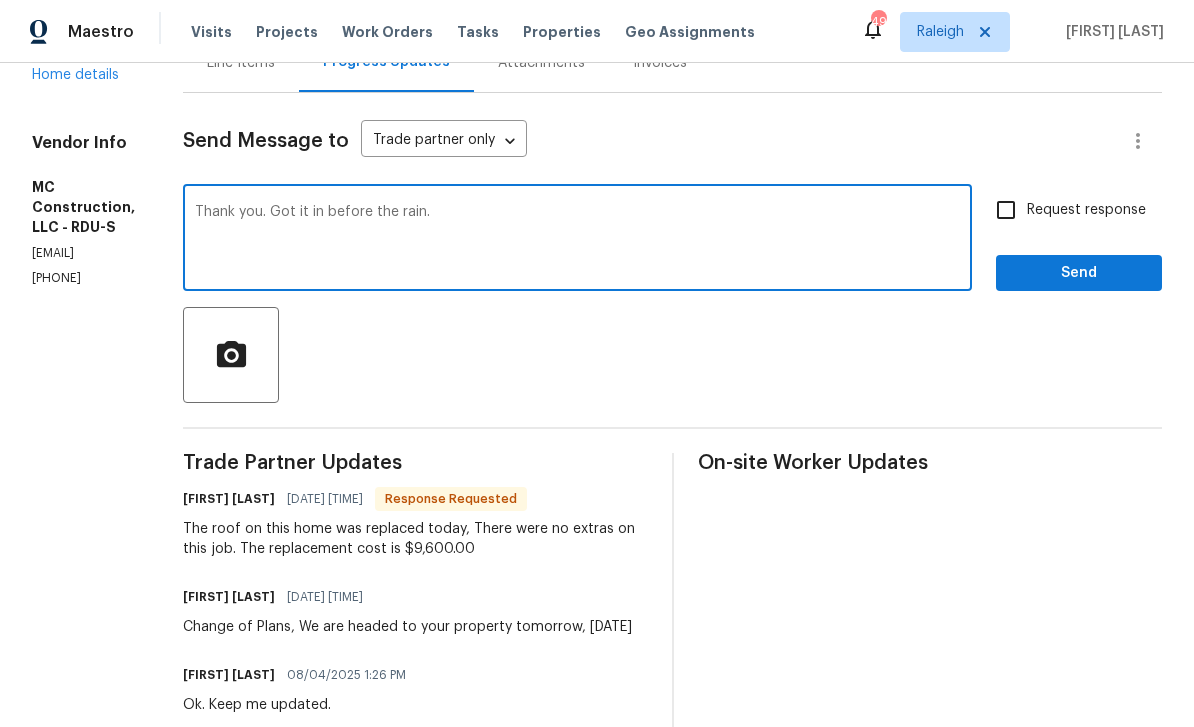 scroll, scrollTop: 0, scrollLeft: 0, axis: both 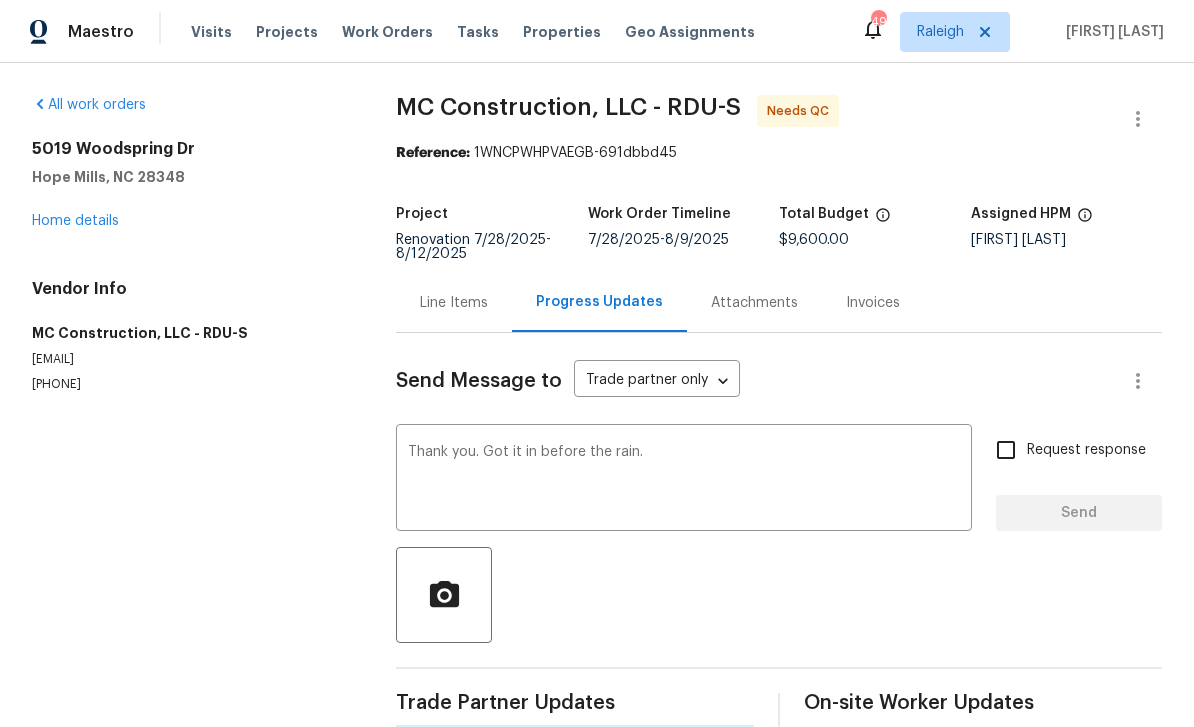 type 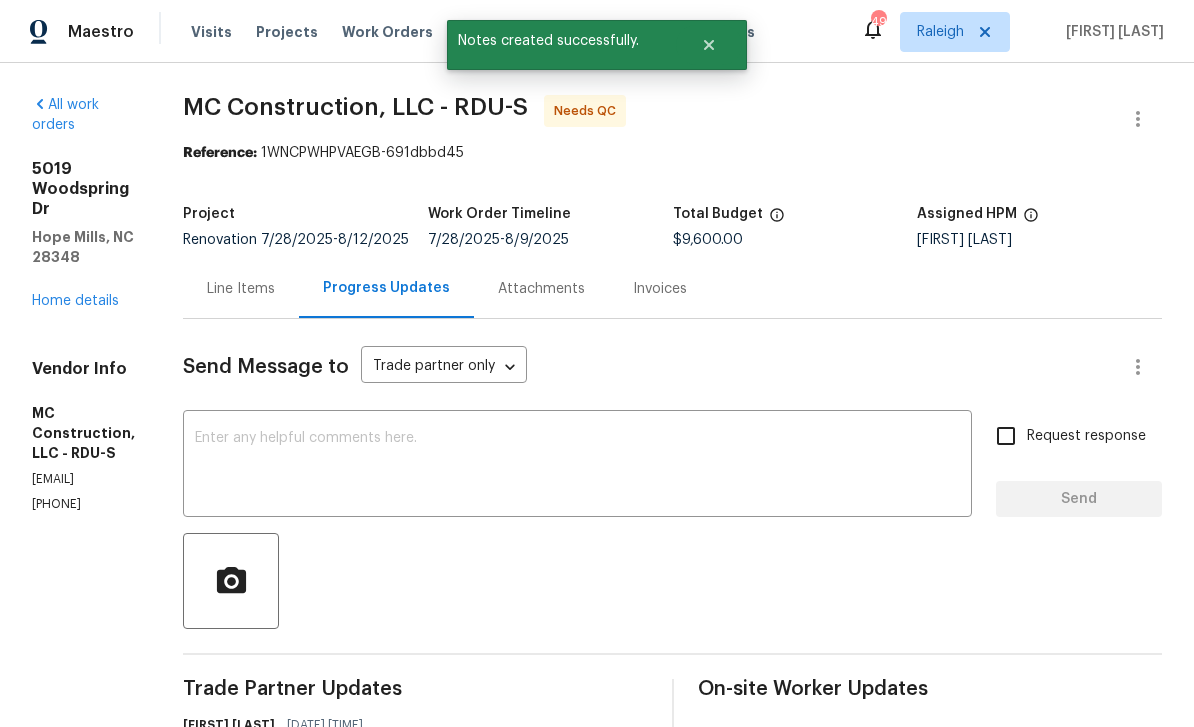 click on "Home details" at bounding box center [75, 301] 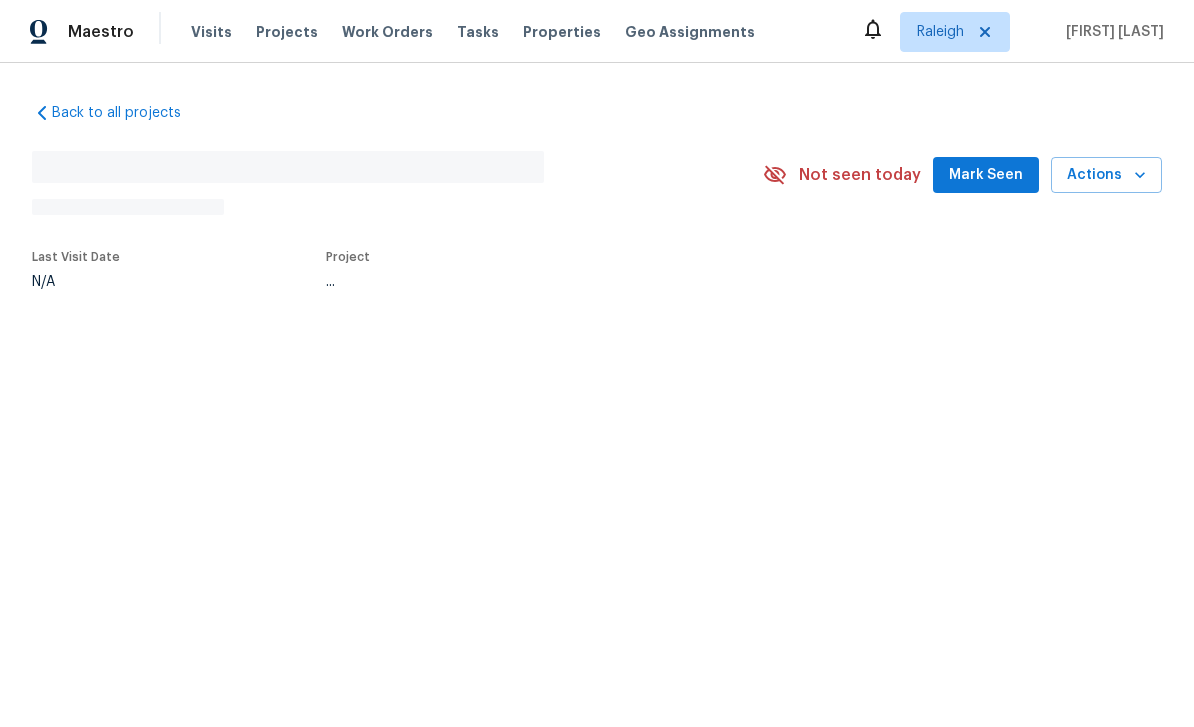 scroll, scrollTop: 0, scrollLeft: 0, axis: both 